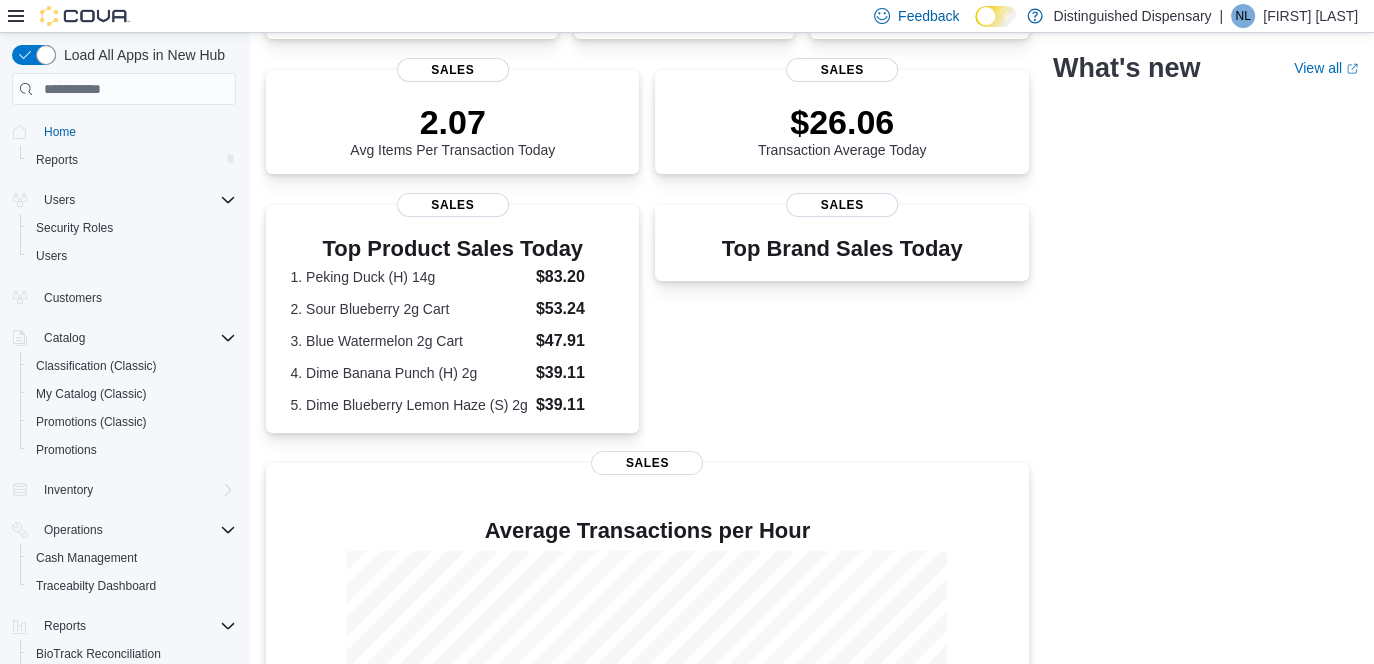 scroll, scrollTop: 321, scrollLeft: 0, axis: vertical 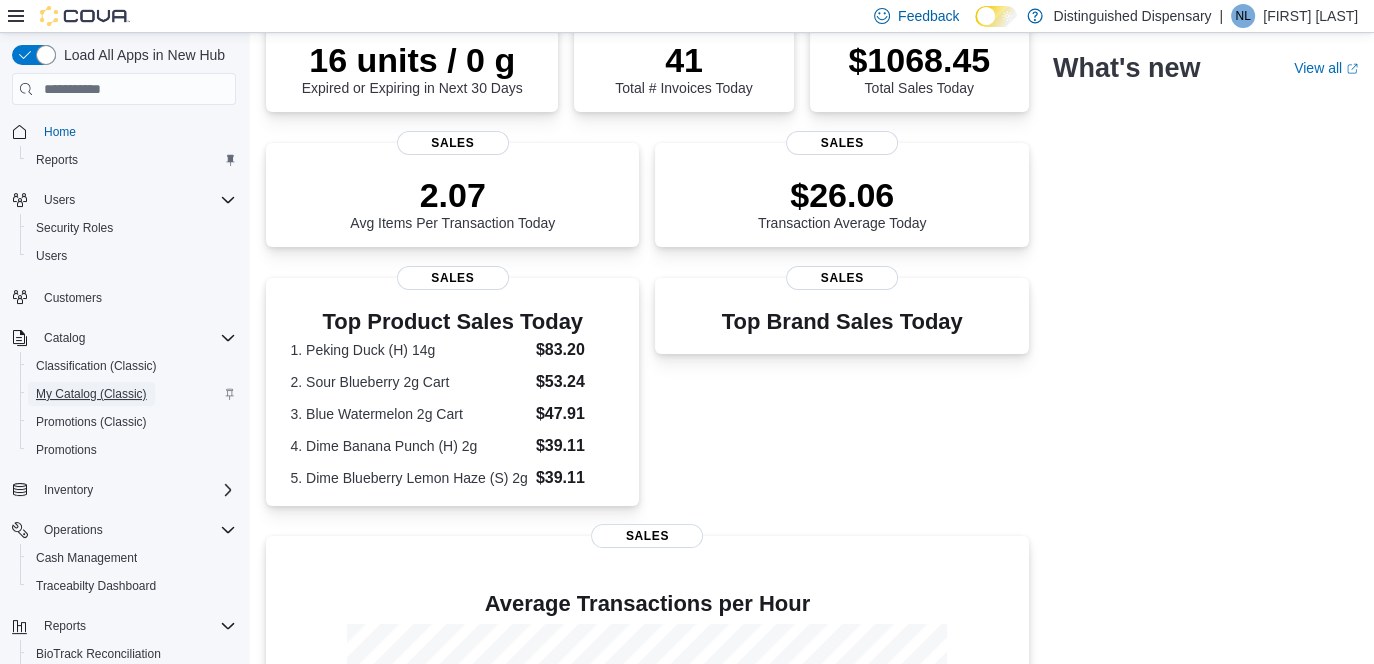 click on "My Catalog (Classic)" at bounding box center [91, 394] 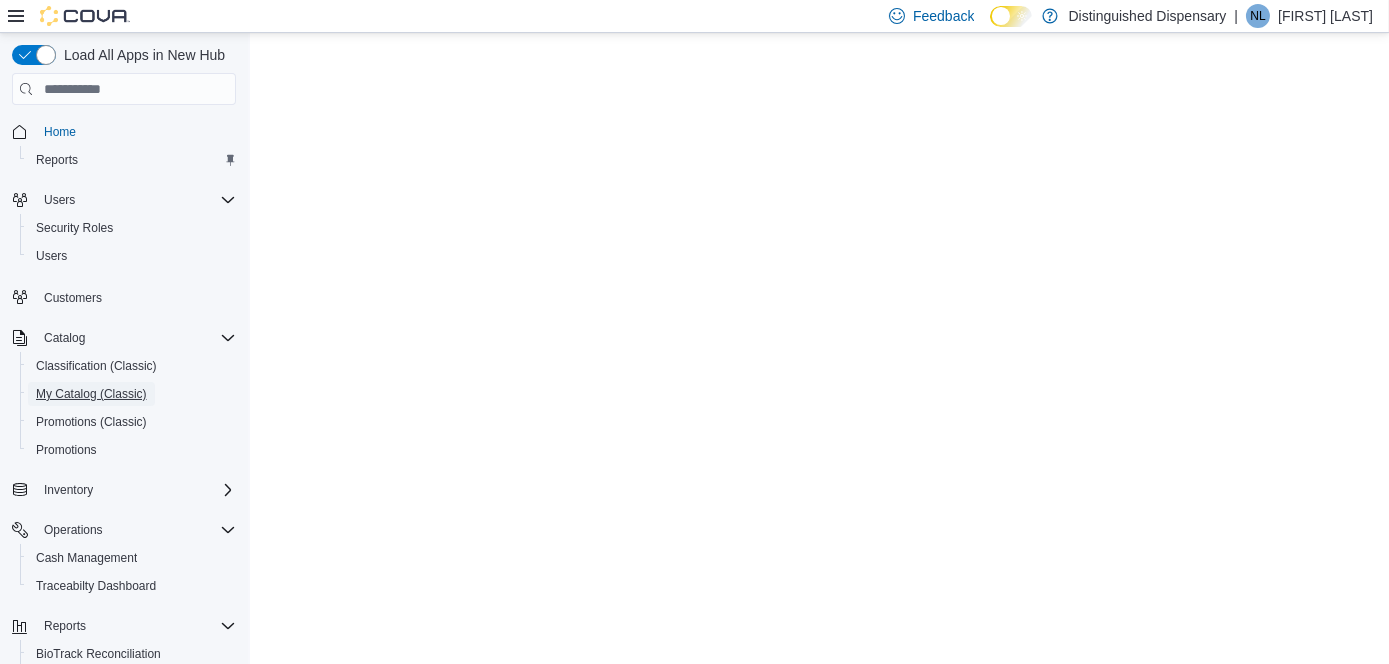 scroll, scrollTop: 0, scrollLeft: 0, axis: both 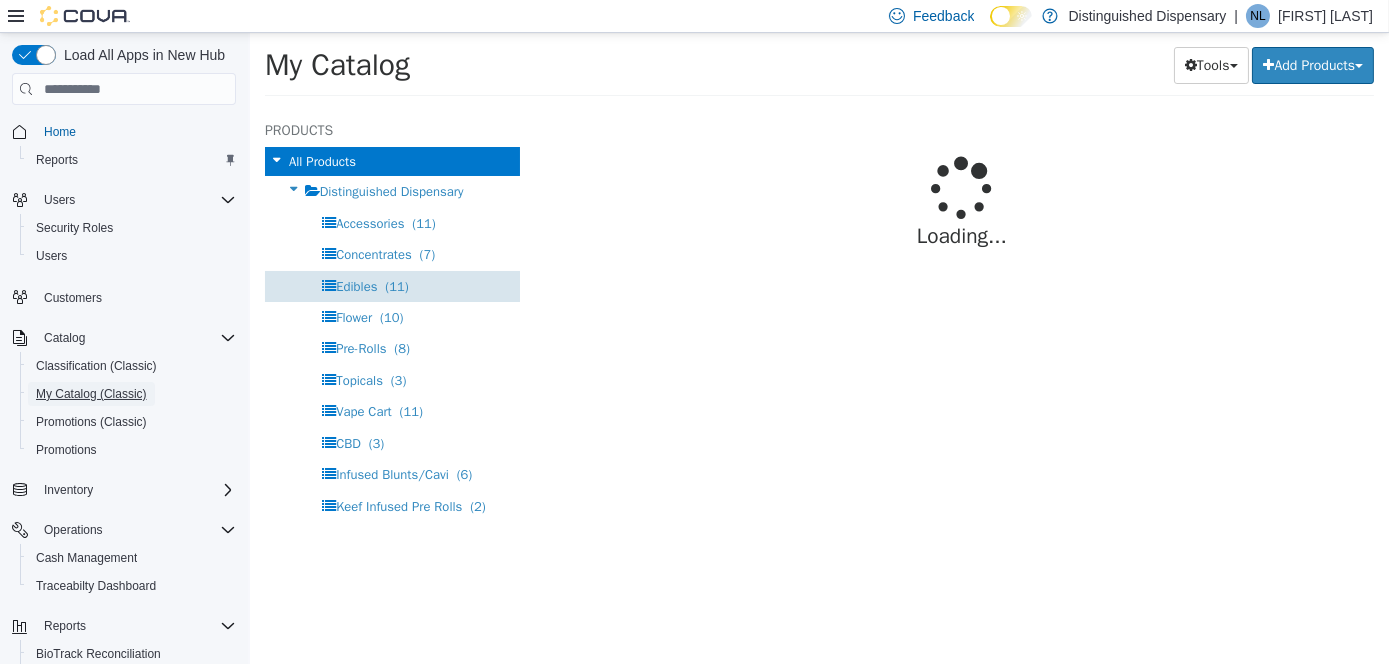 select on "**********" 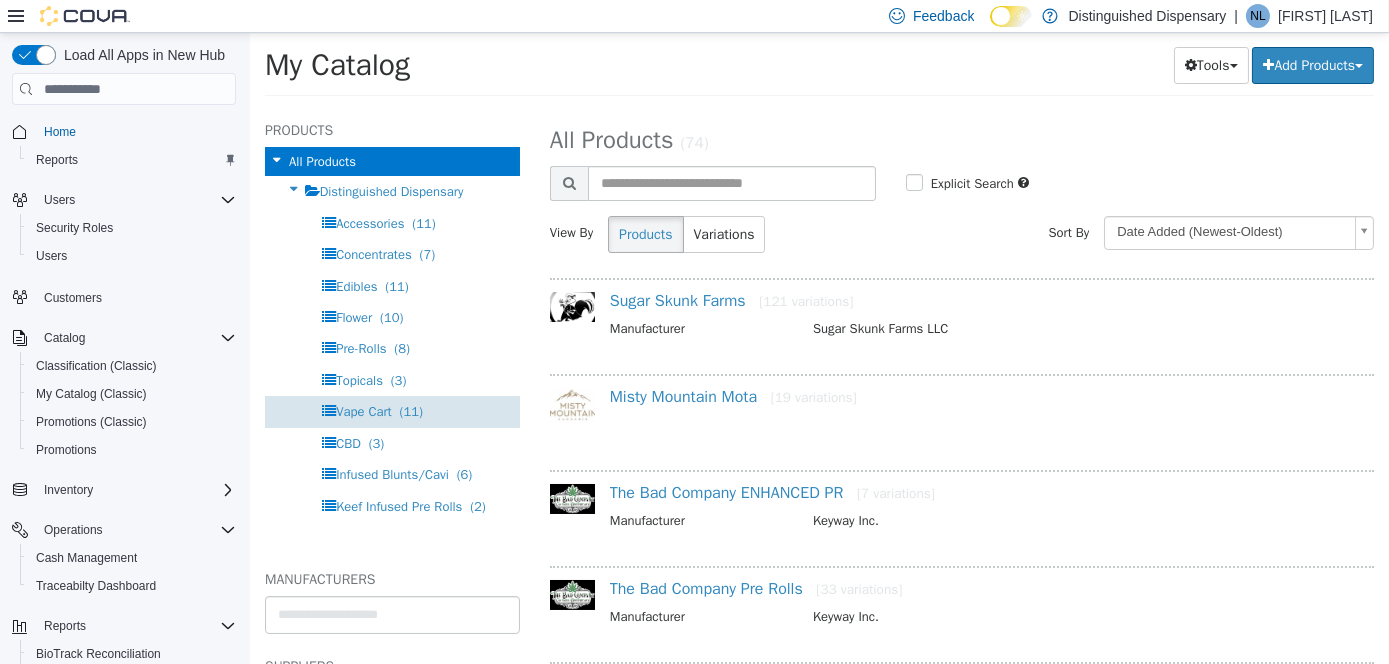 click on "Vape Cart" at bounding box center (363, 411) 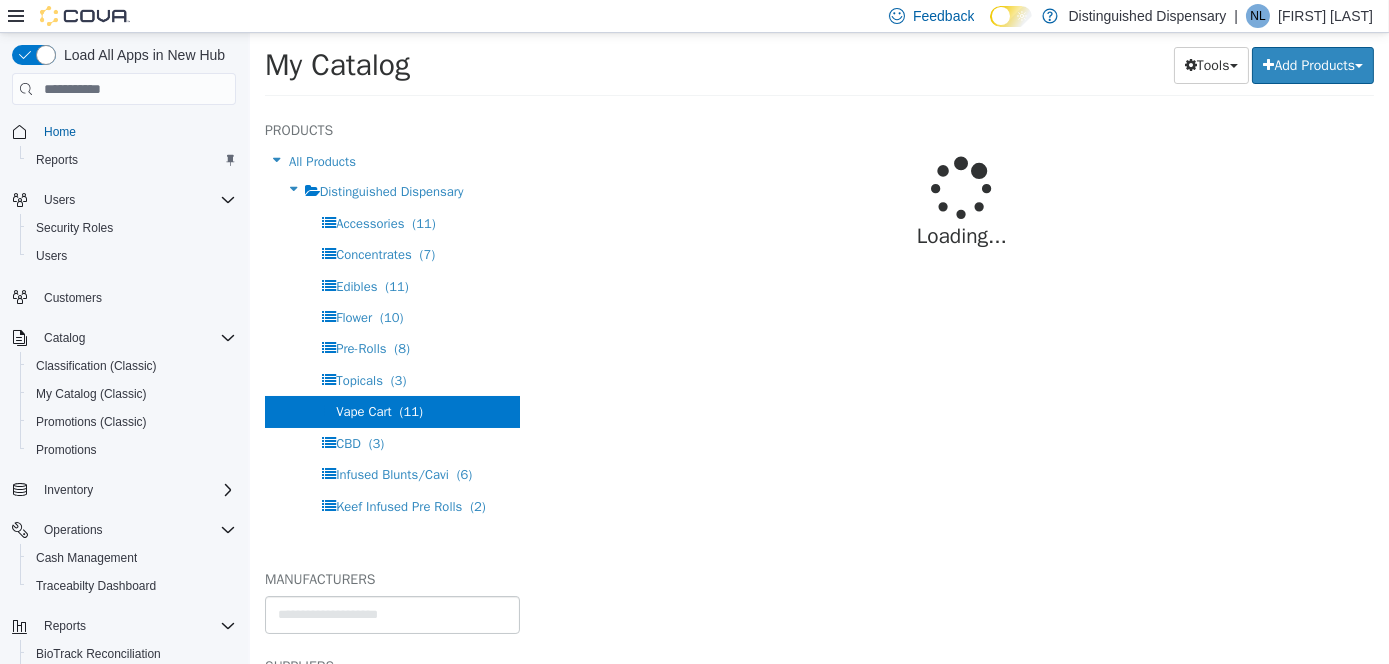 select on "**********" 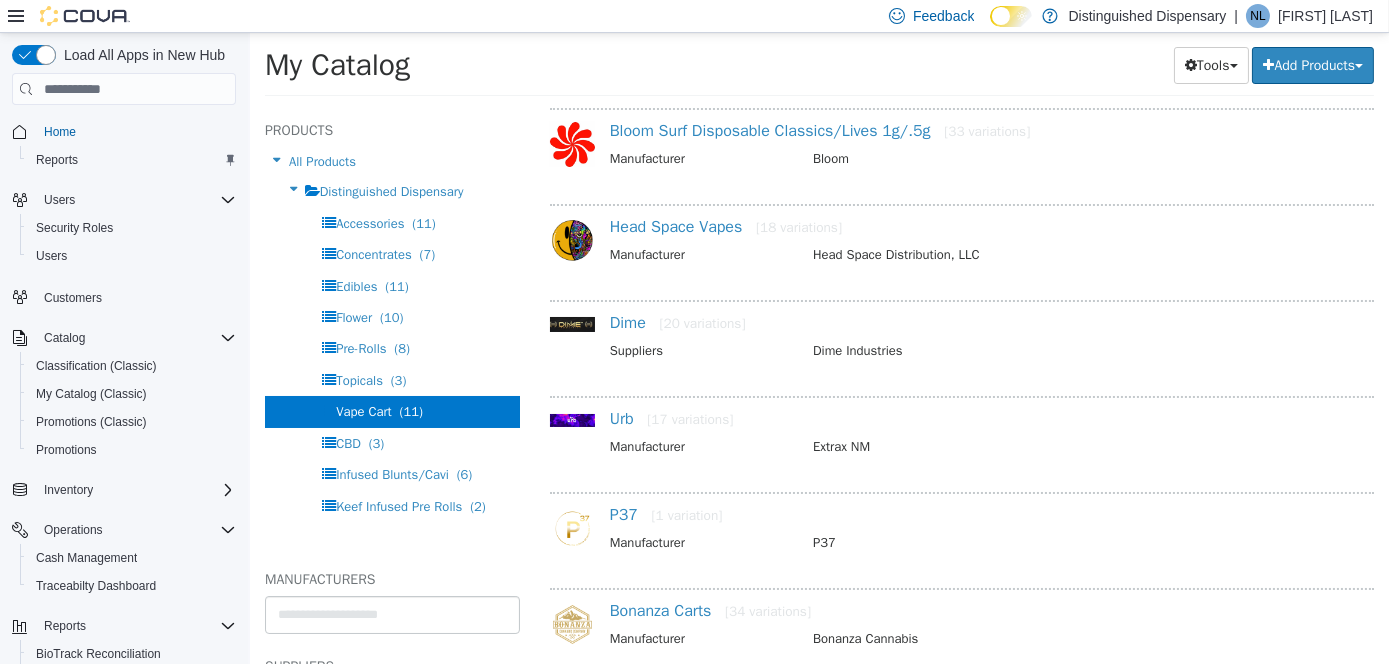 scroll, scrollTop: 300, scrollLeft: 0, axis: vertical 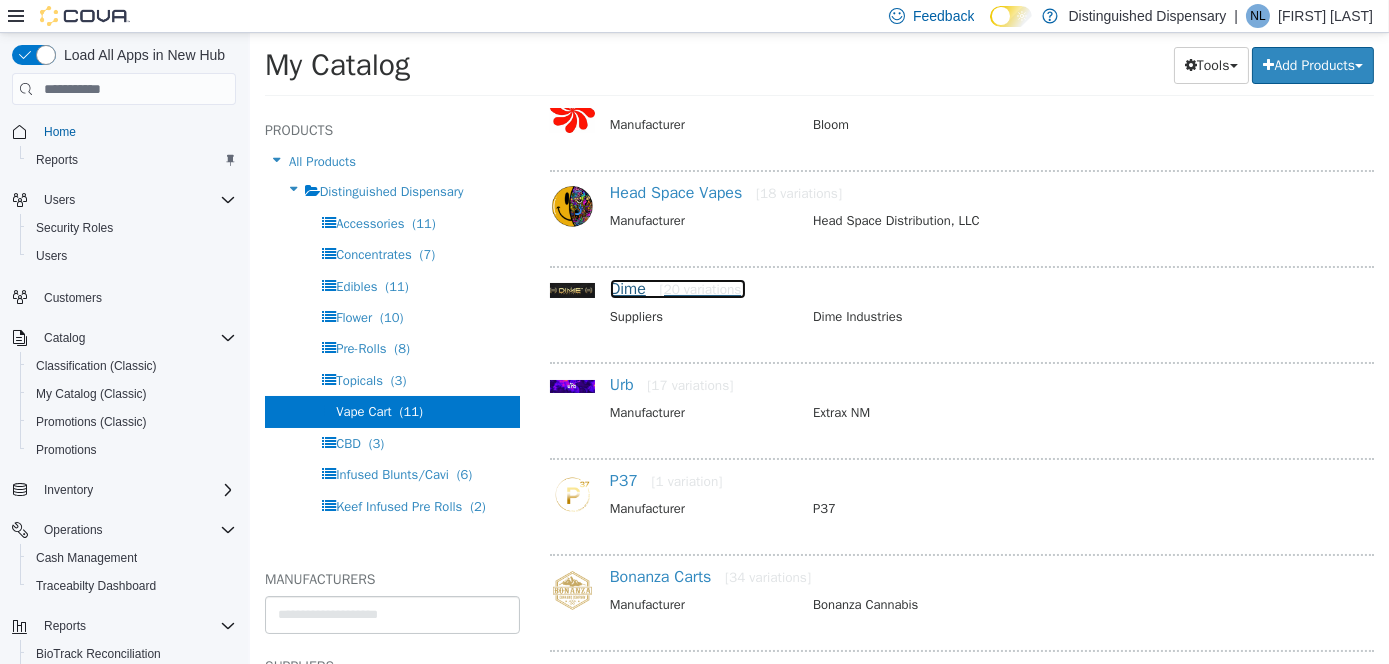 click on "Dime
[20 variations]" at bounding box center [677, 289] 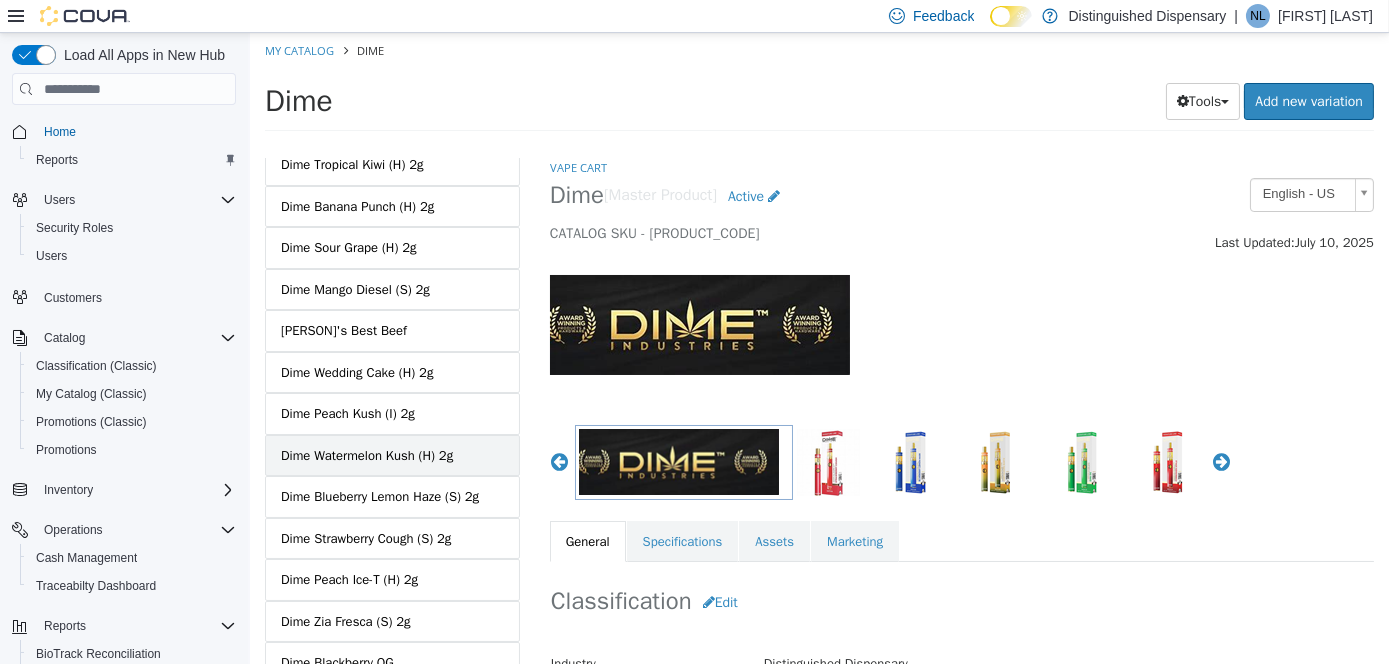 scroll, scrollTop: 500, scrollLeft: 0, axis: vertical 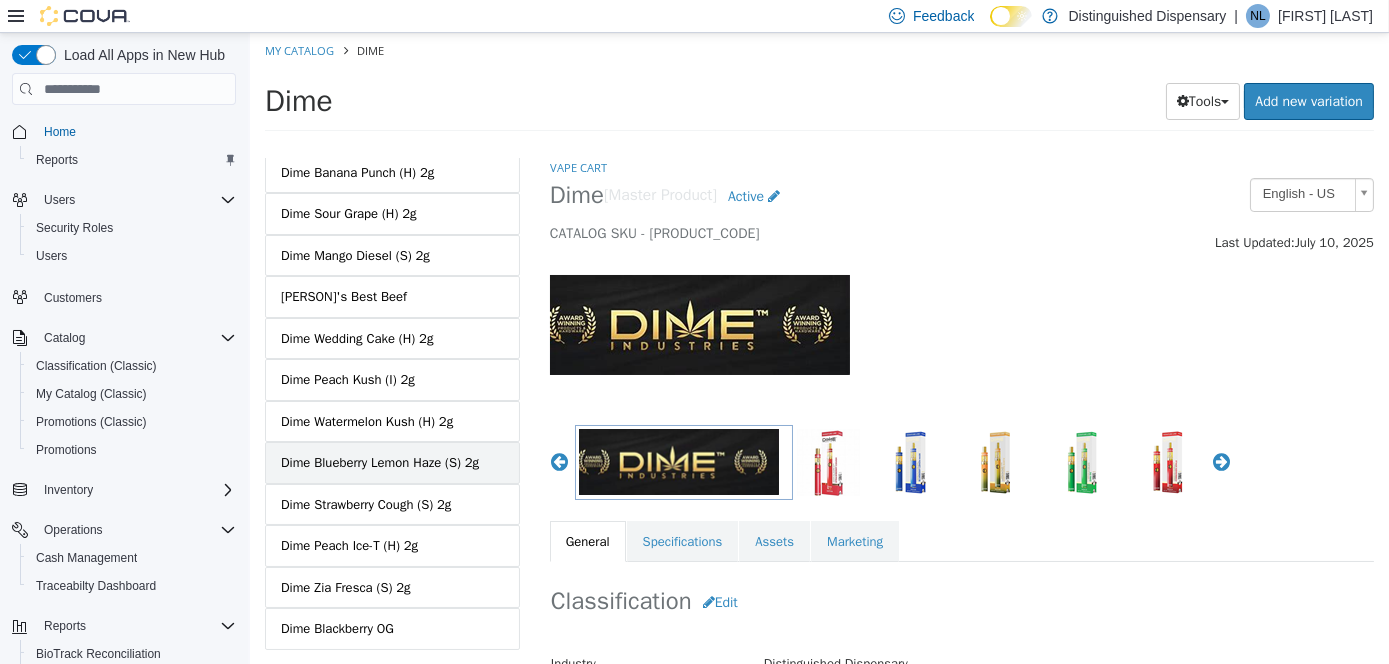 click on "Dime Blueberry Lemon Haze (S) 2g" at bounding box center (379, 463) 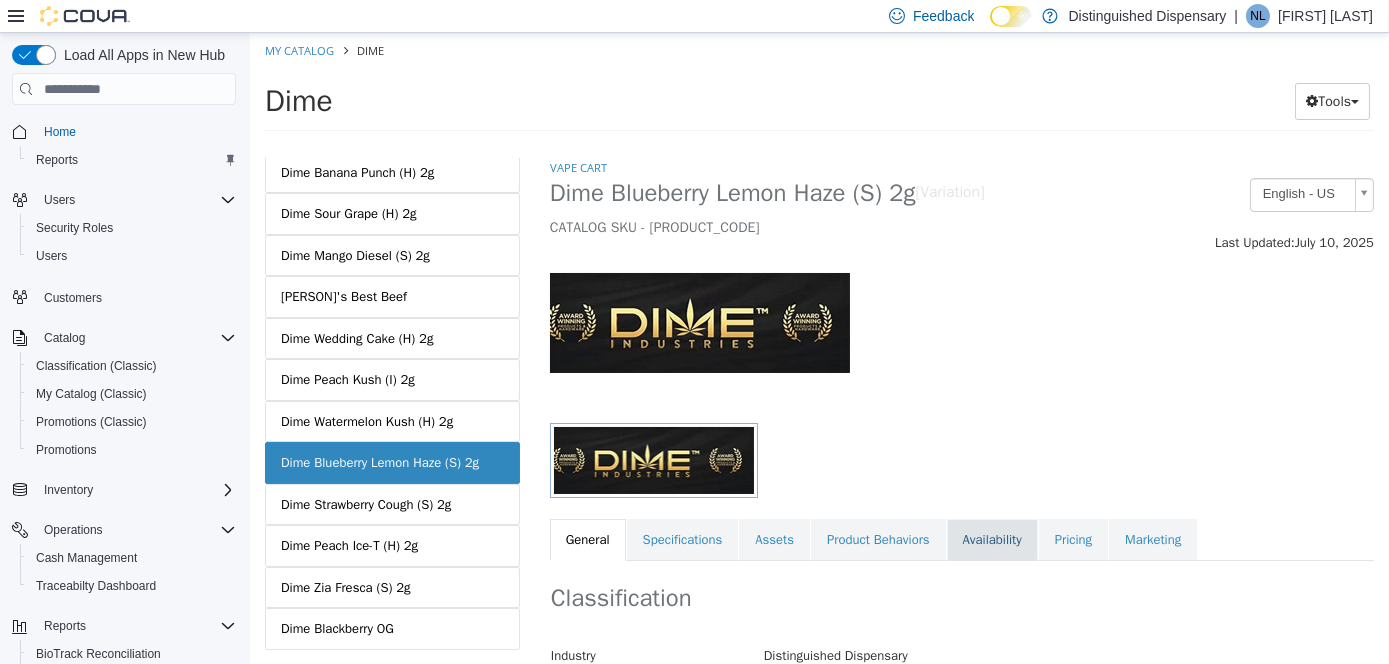 click on "Availability" at bounding box center (991, 540) 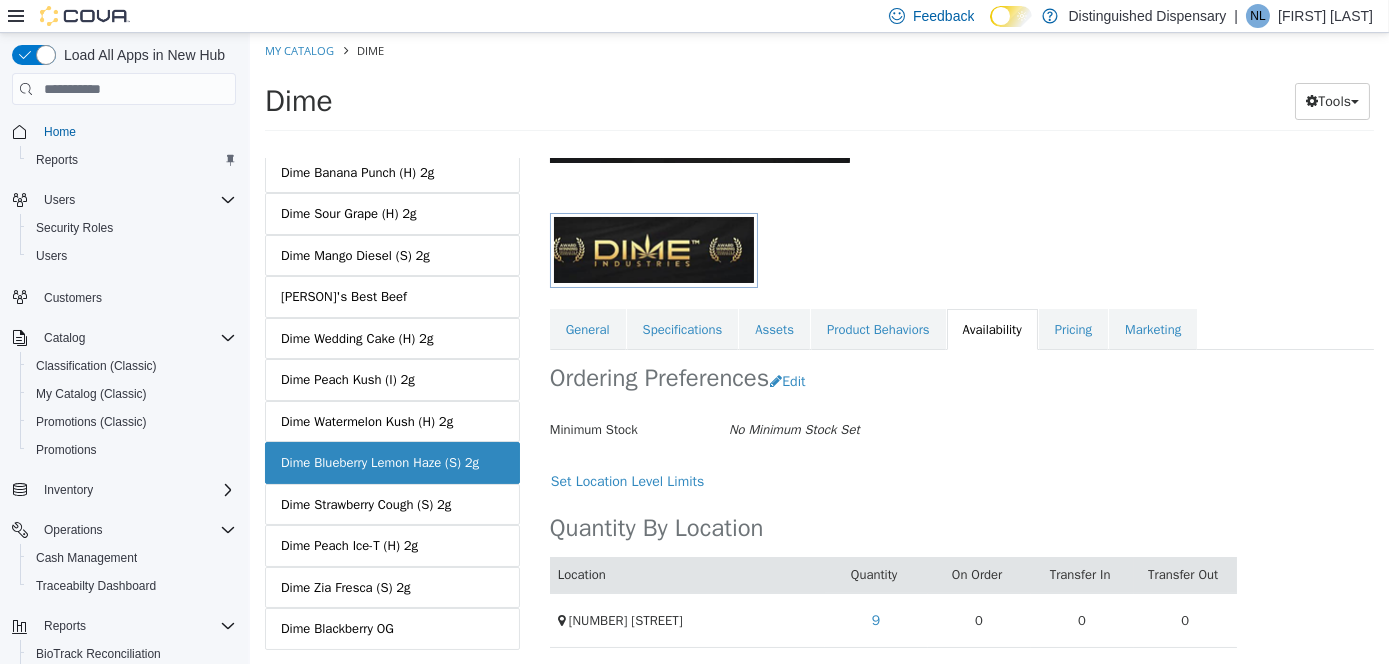 scroll, scrollTop: 215, scrollLeft: 0, axis: vertical 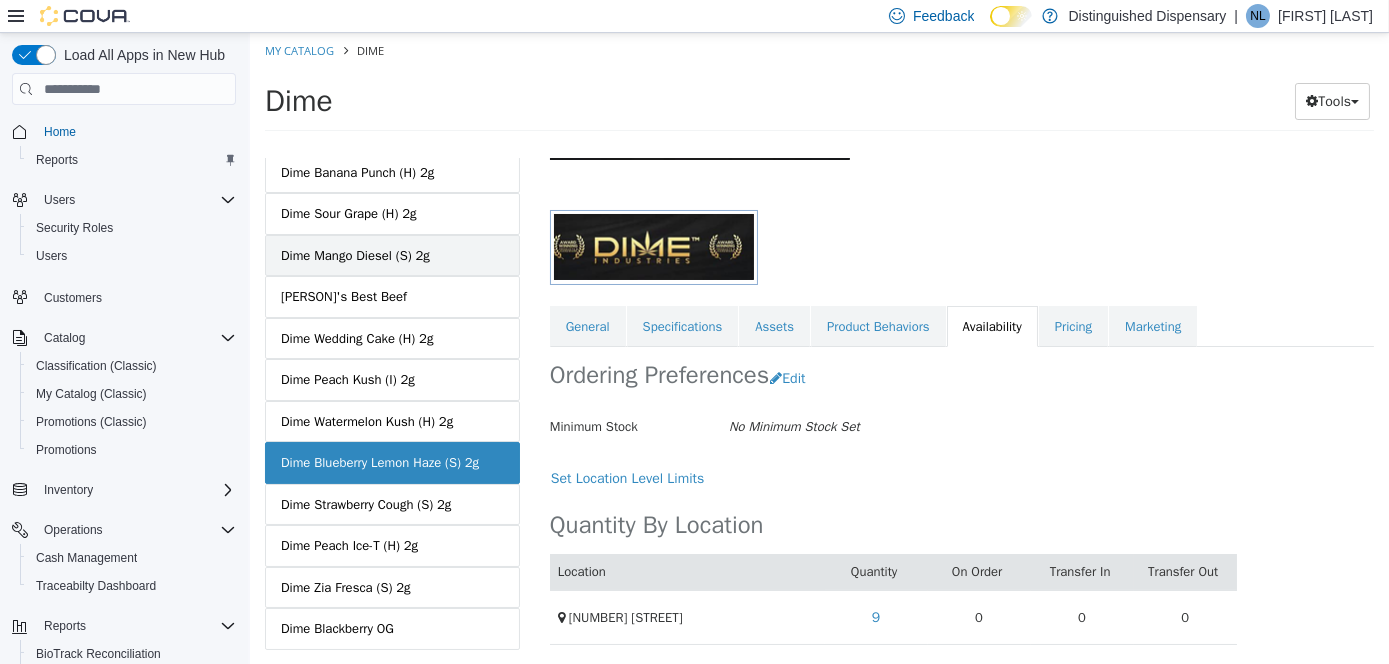 click on "Dime Mango Diesel (S) 2g" at bounding box center [354, 256] 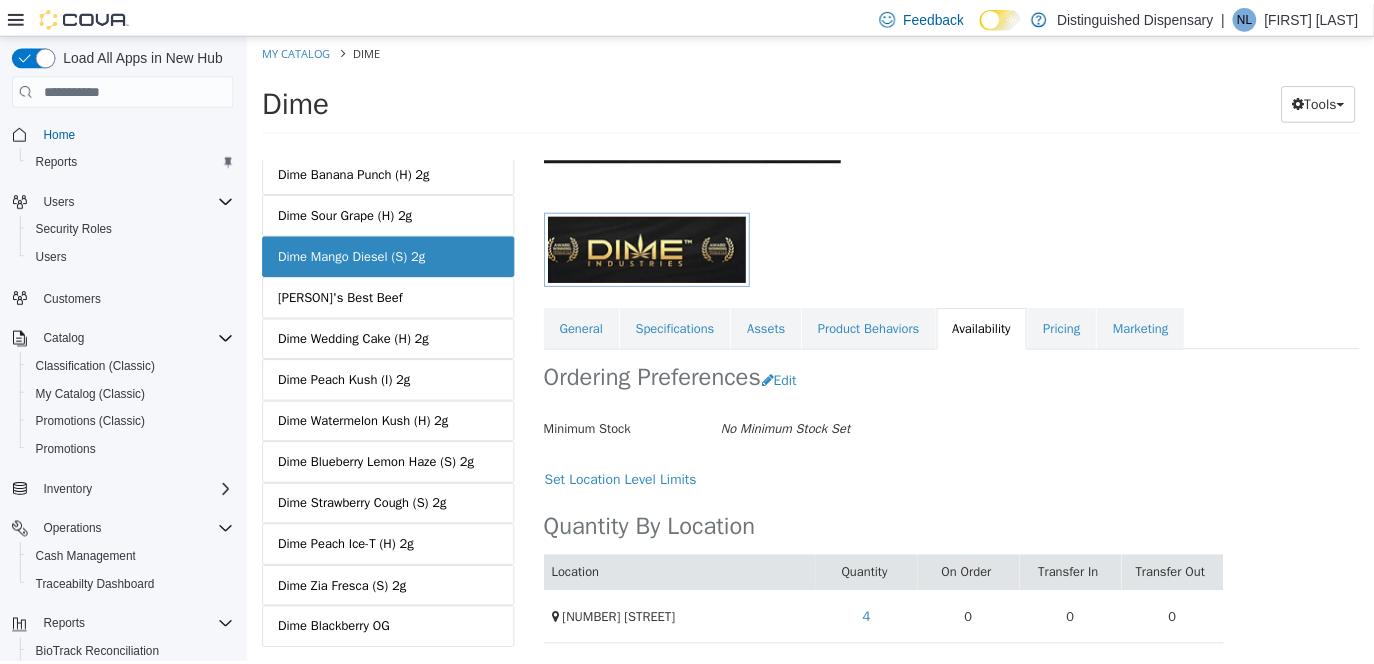 scroll, scrollTop: 214, scrollLeft: 0, axis: vertical 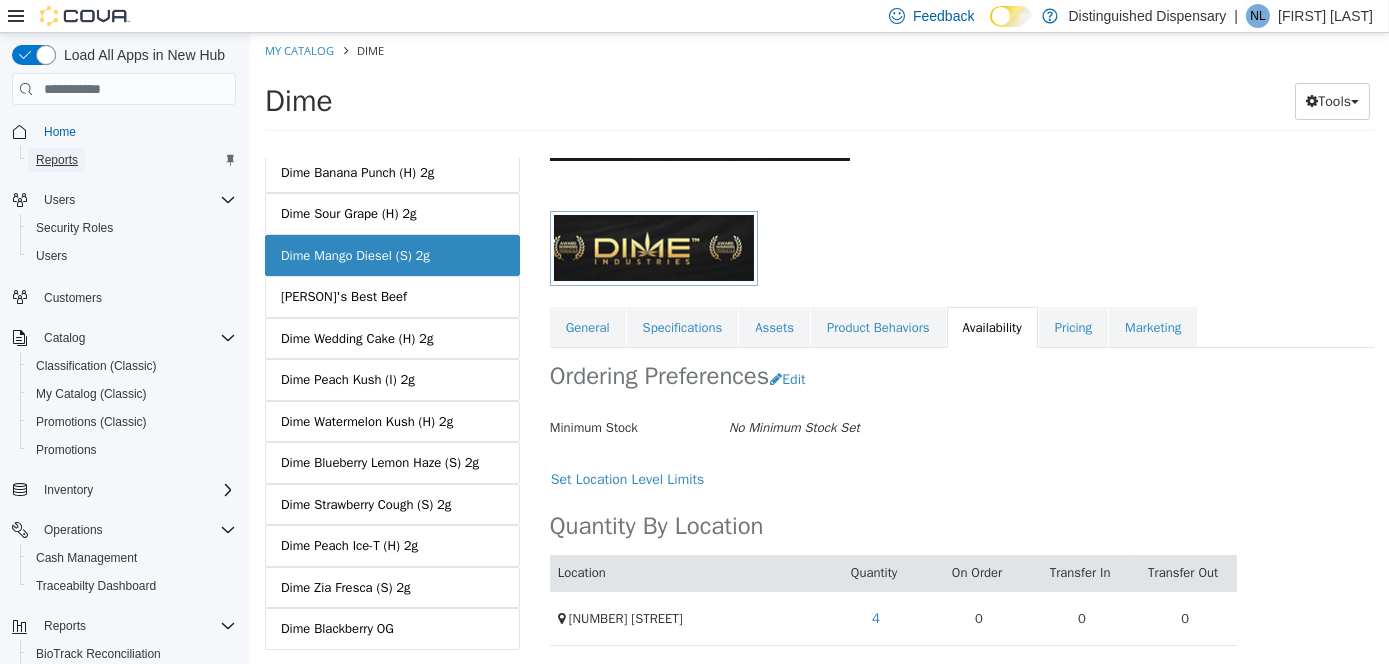 click on "Reports" at bounding box center (57, 160) 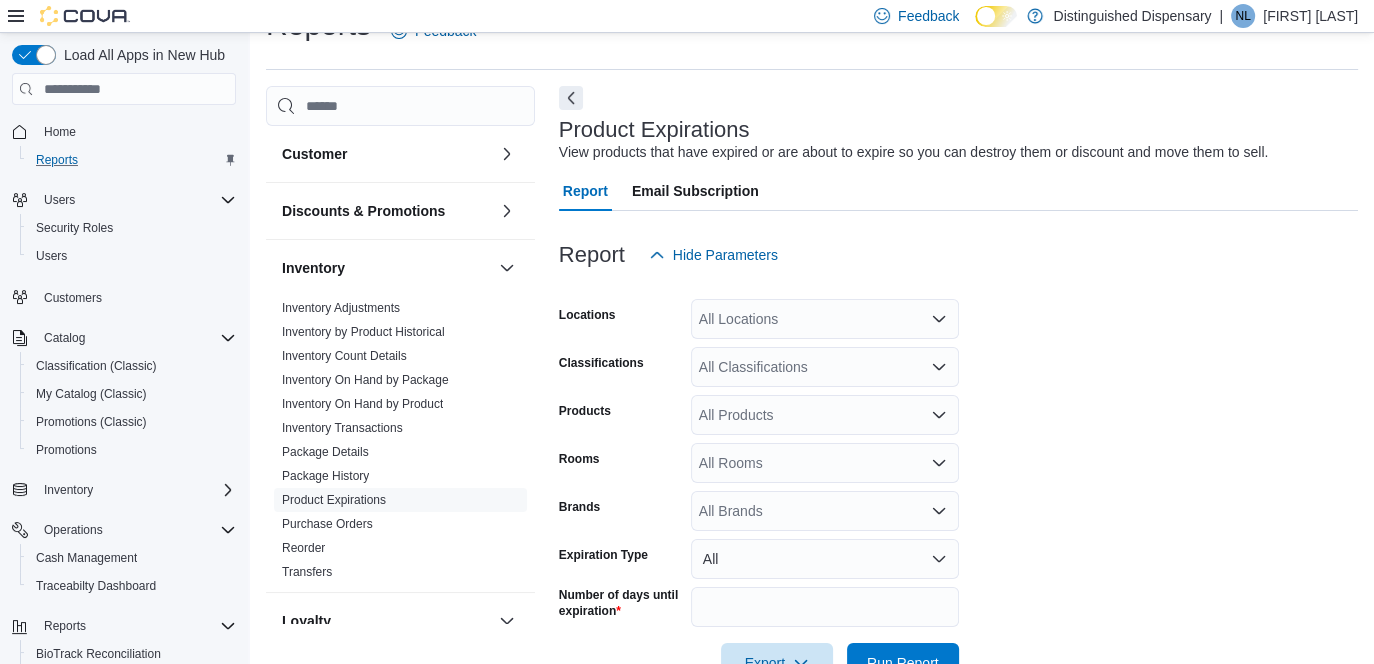 scroll, scrollTop: 45, scrollLeft: 0, axis: vertical 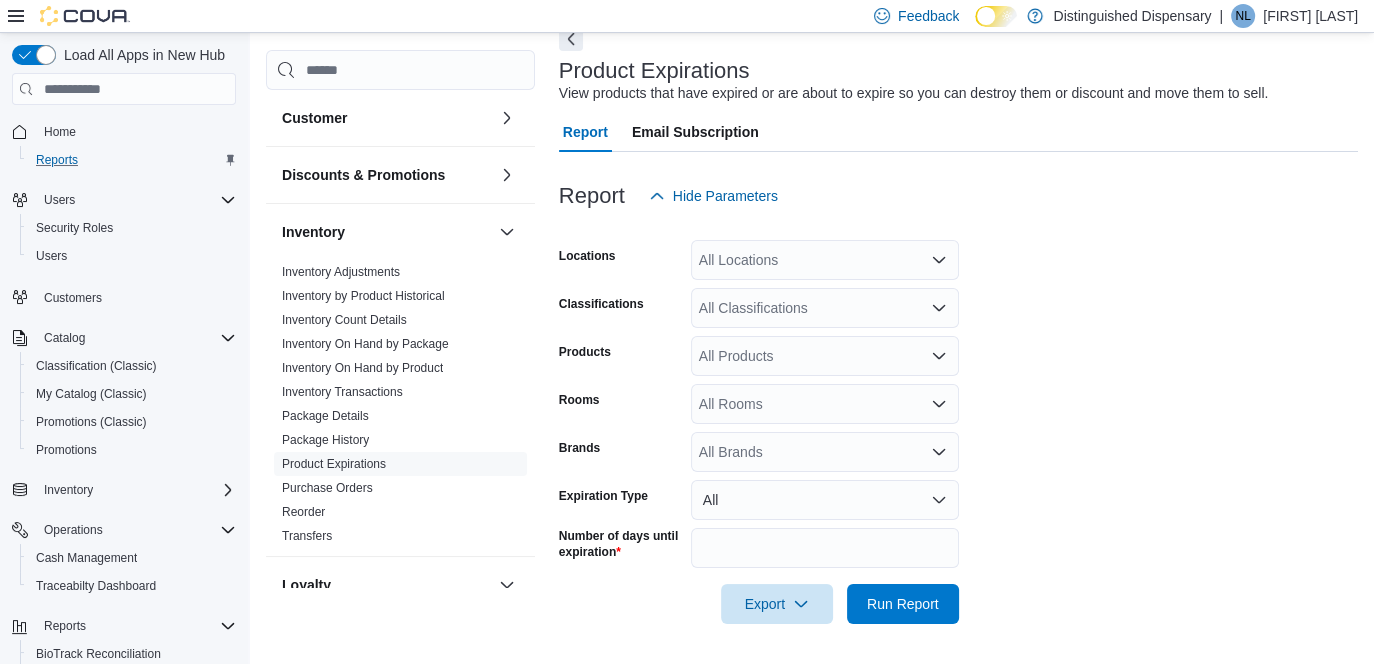 click 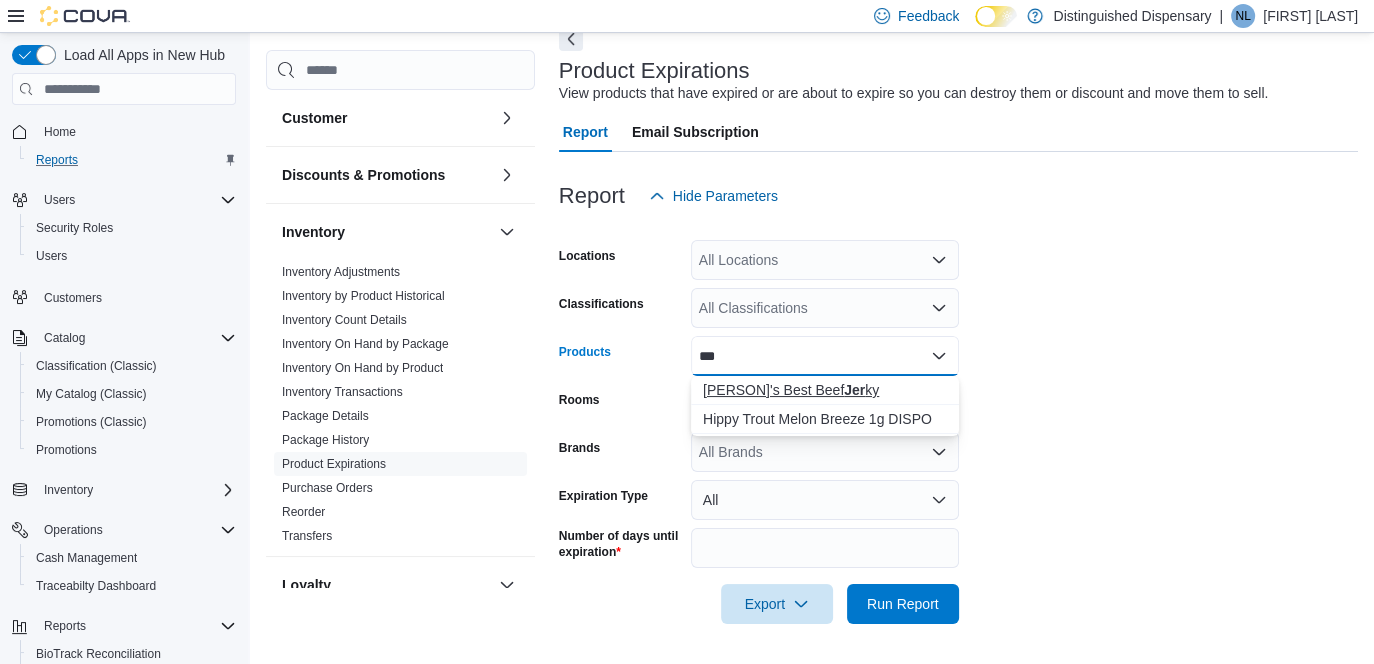 type on "***" 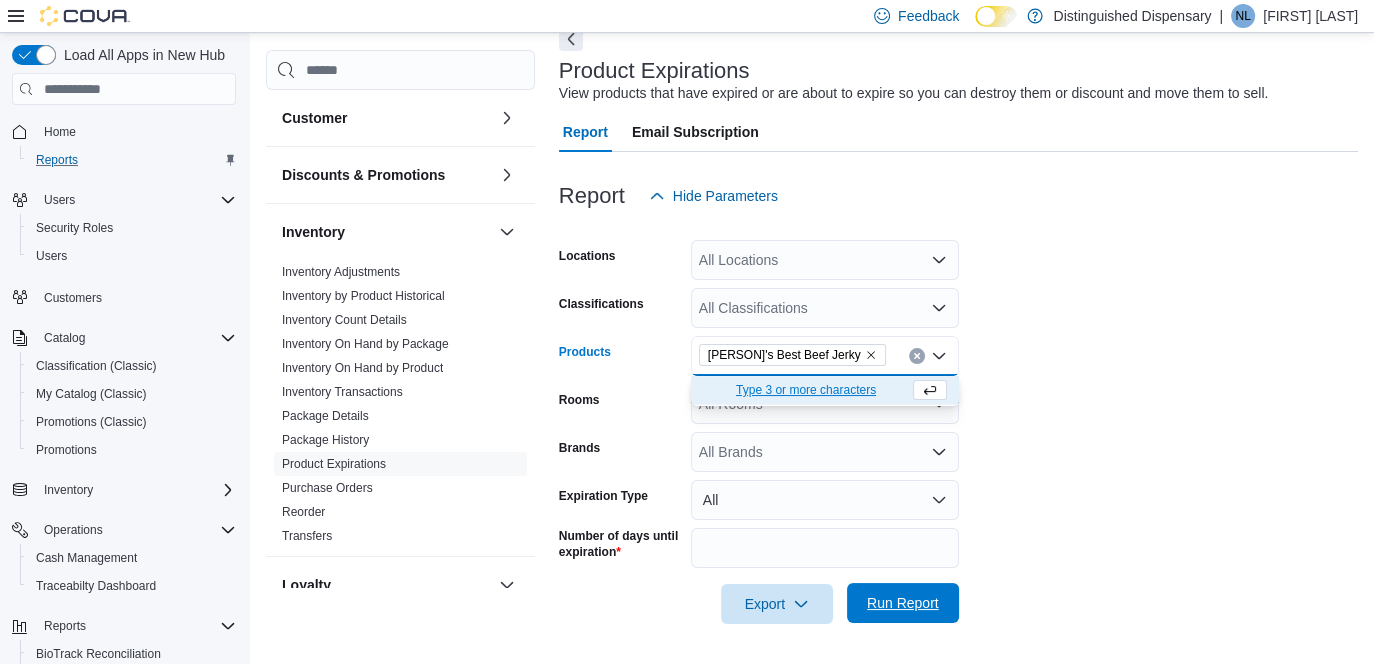 click on "Run Report" at bounding box center (903, 603) 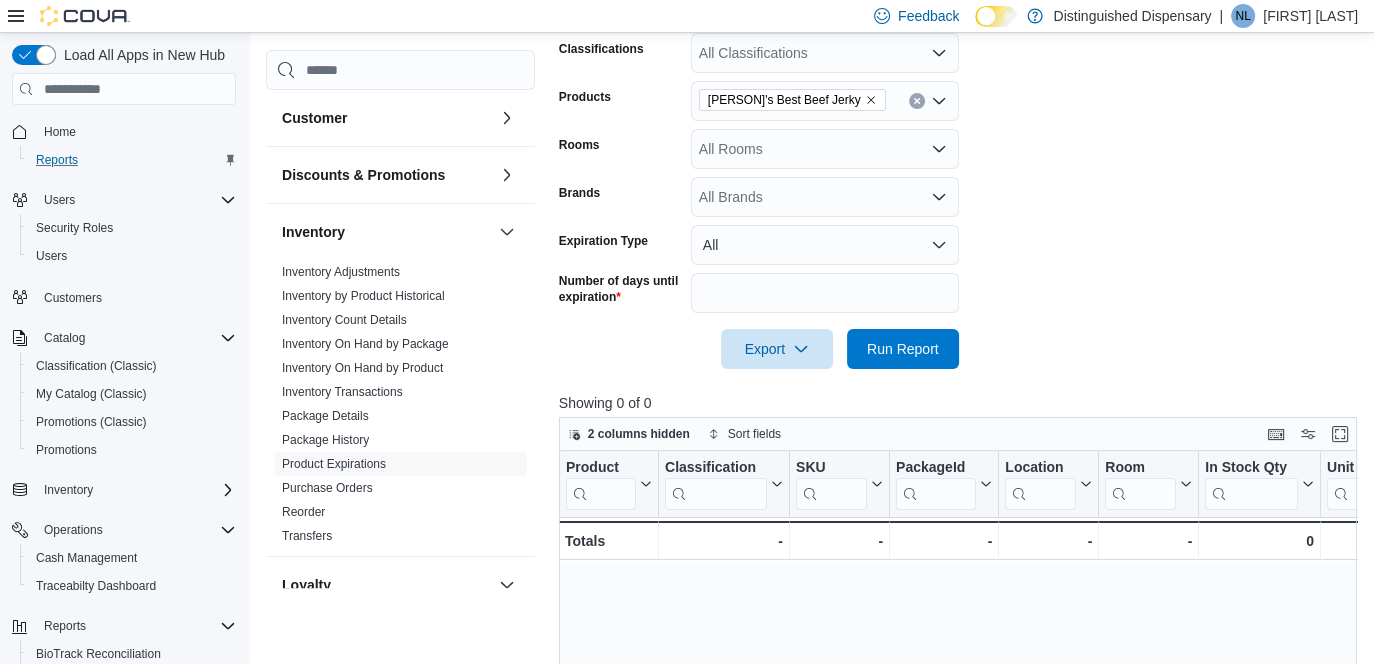 scroll, scrollTop: 258, scrollLeft: 0, axis: vertical 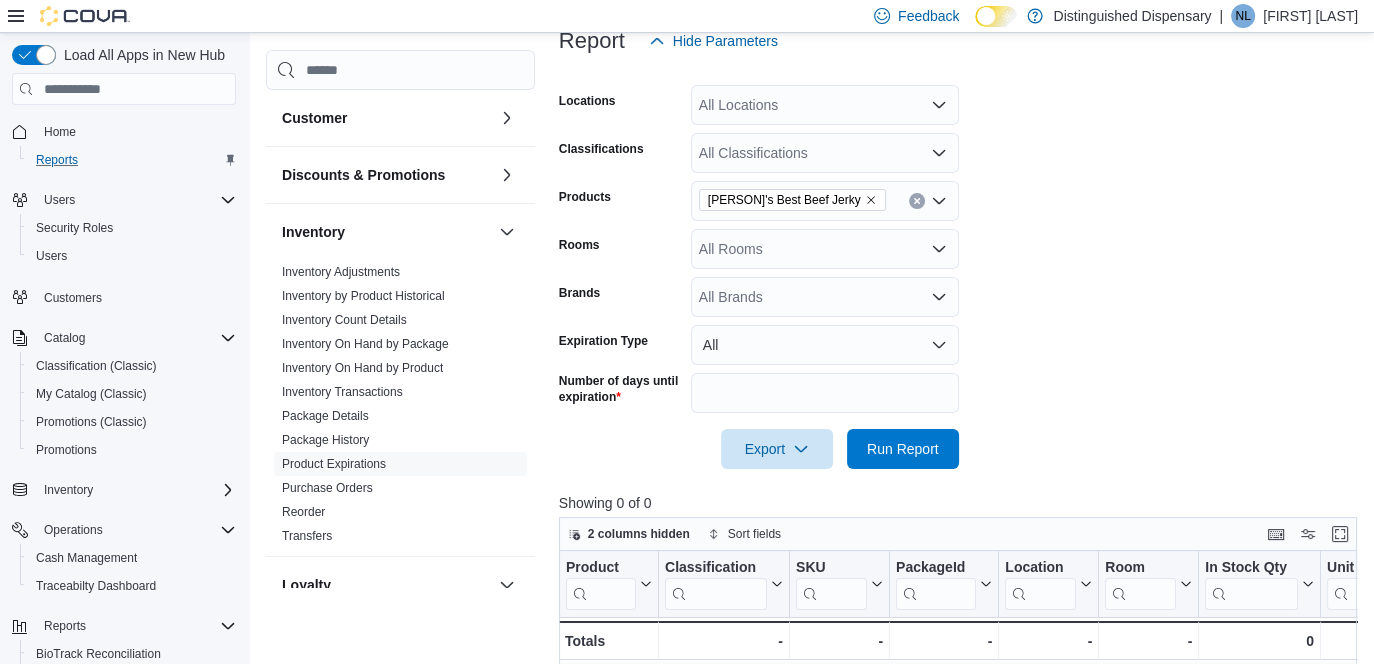 click 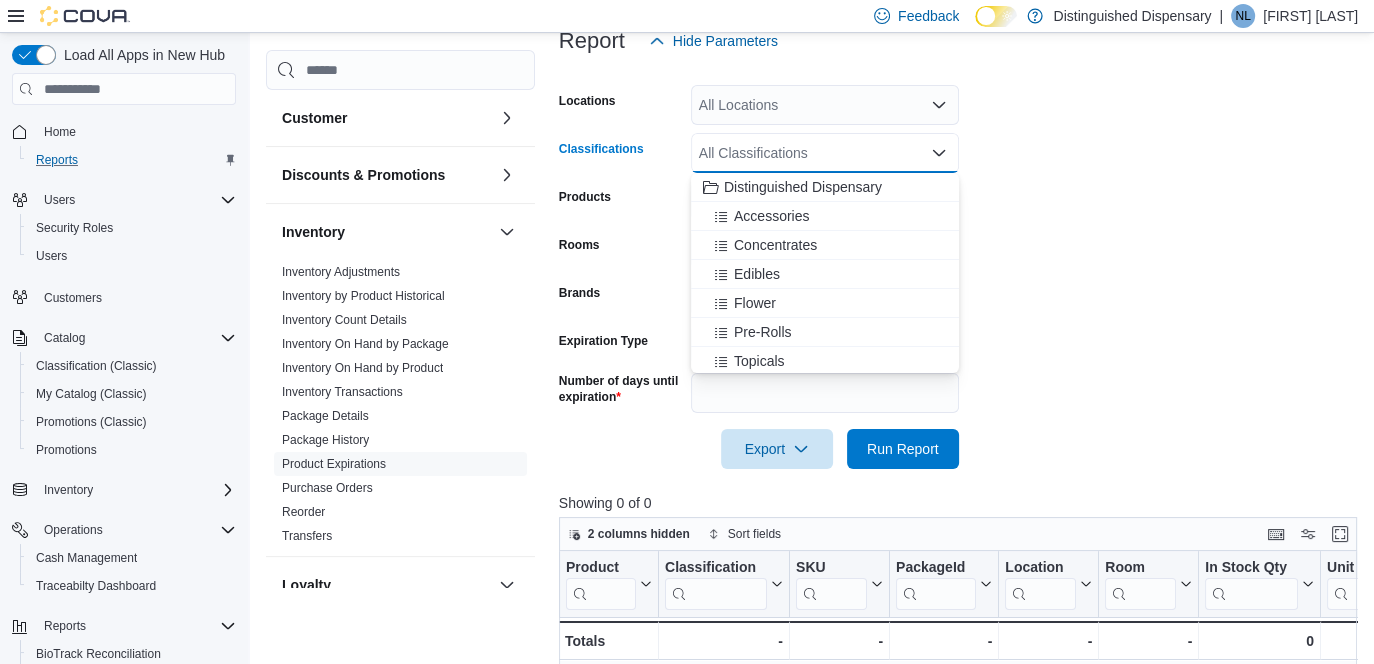 click on "Locations All Locations Classifications All Classifications Combo box. Selected. Combo box input. All Classifications. Type some text or, to display a list of choices, press Down Arrow. To exit the list of choices, press Escape. Products [PERSON]'s Best Beef Jerky Rooms All Rooms Brands All Brands Expiration Type All Number of days until expiration ** Export Run Report" at bounding box center [962, 265] 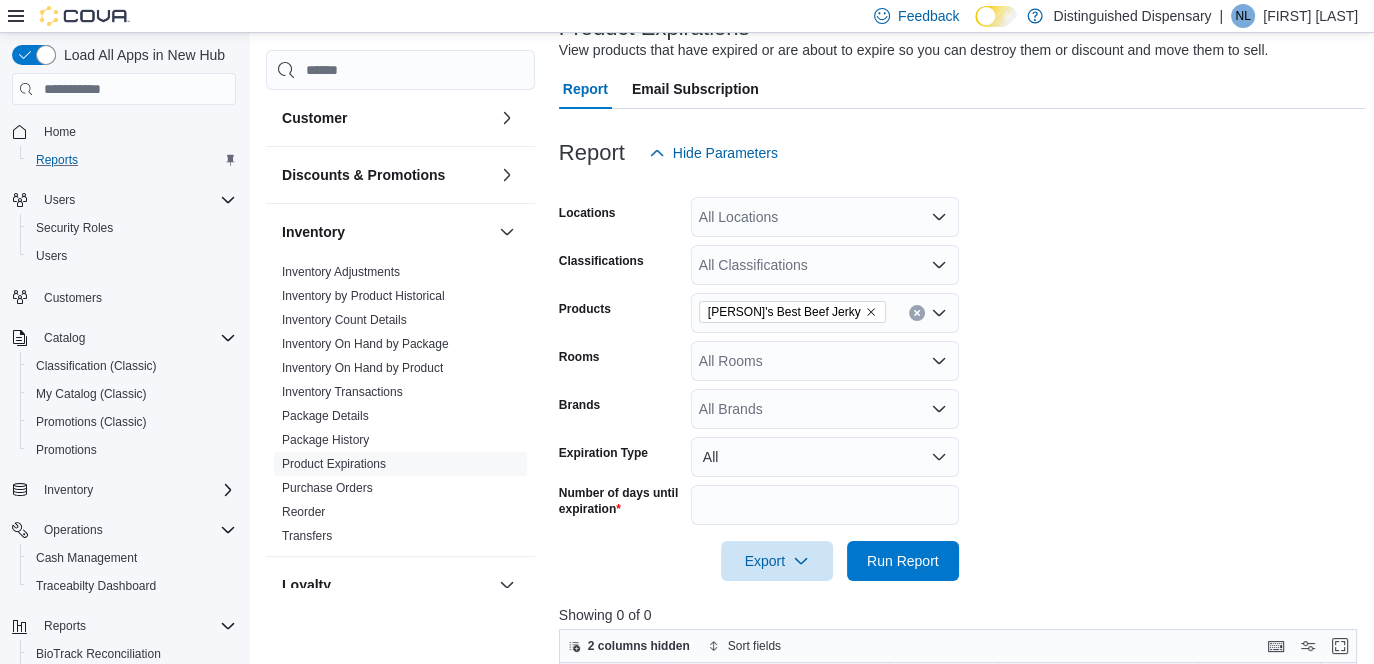 scroll, scrollTop: 0, scrollLeft: 0, axis: both 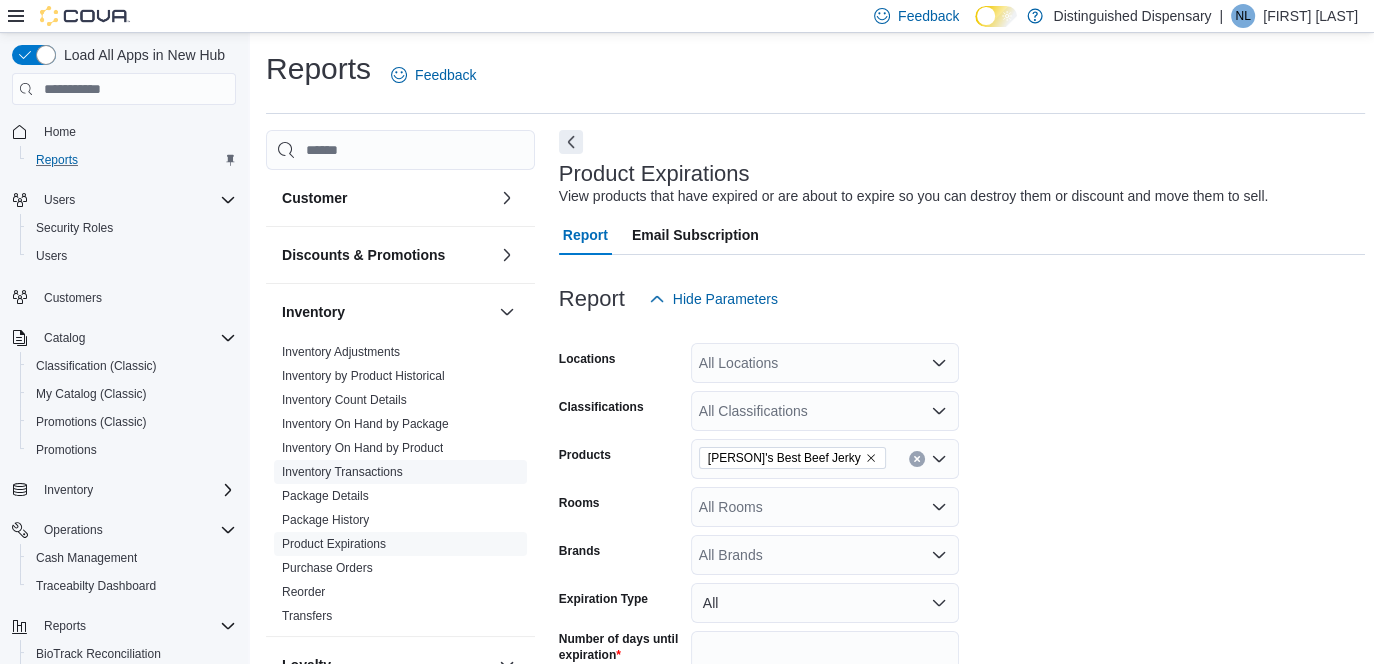 click on "Inventory Transactions" at bounding box center (342, 472) 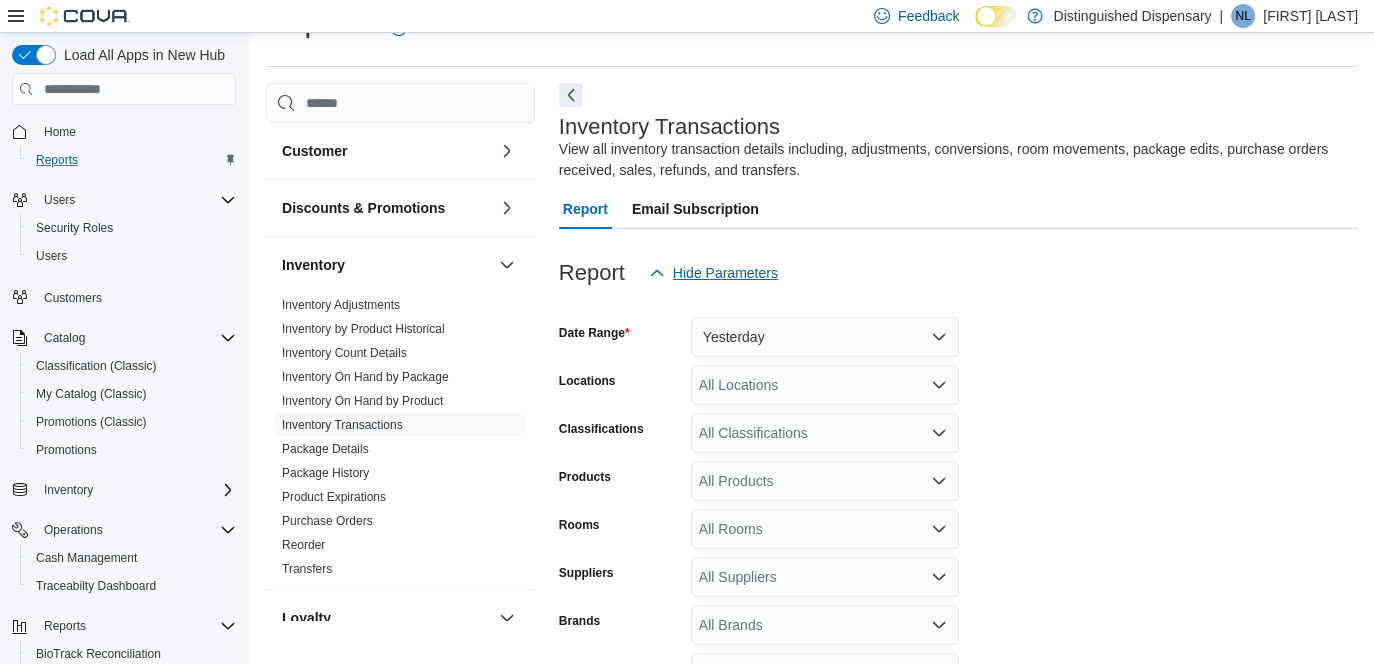 scroll, scrollTop: 66, scrollLeft: 0, axis: vertical 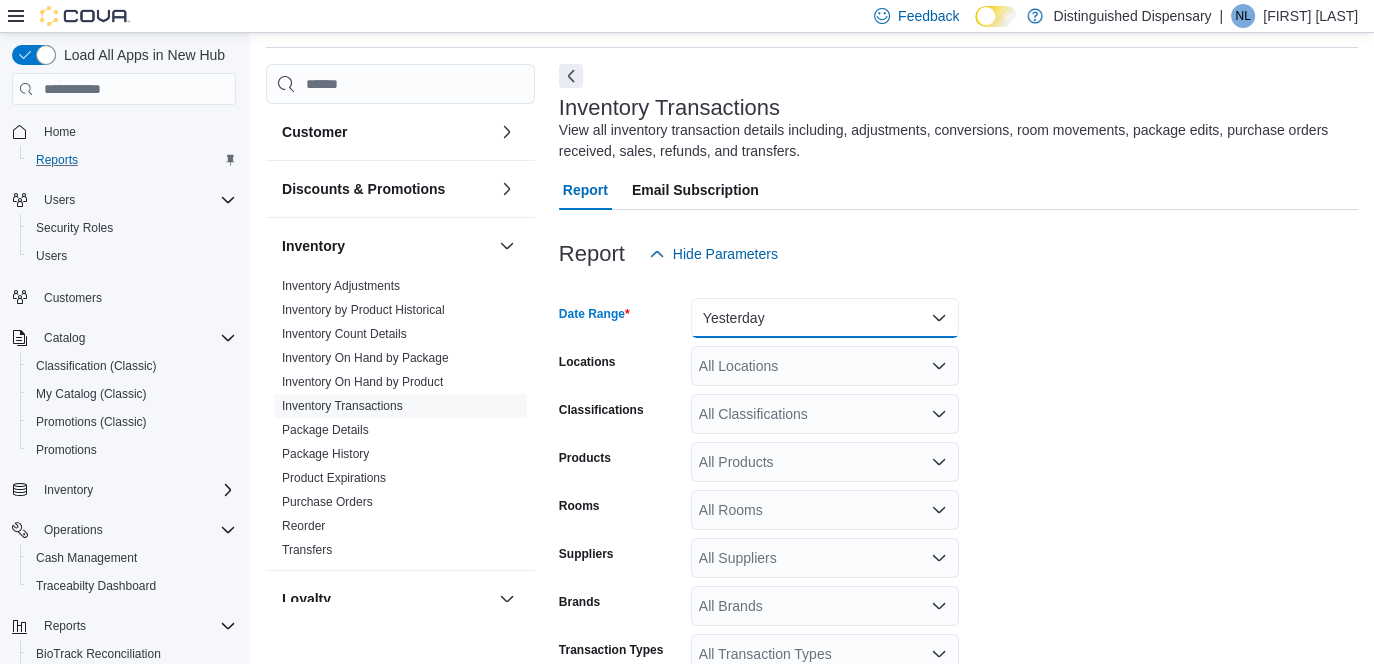 click on "Yesterday" at bounding box center [825, 318] 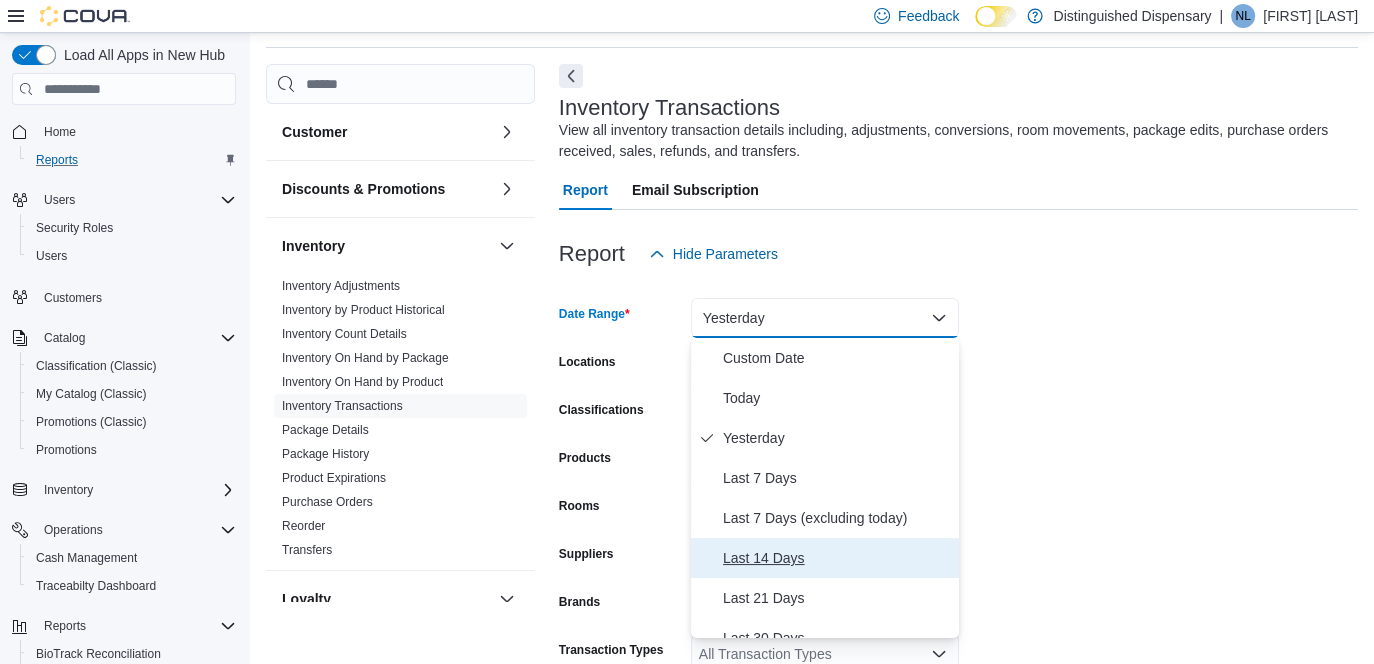 click on "Last 14 Days" at bounding box center (837, 558) 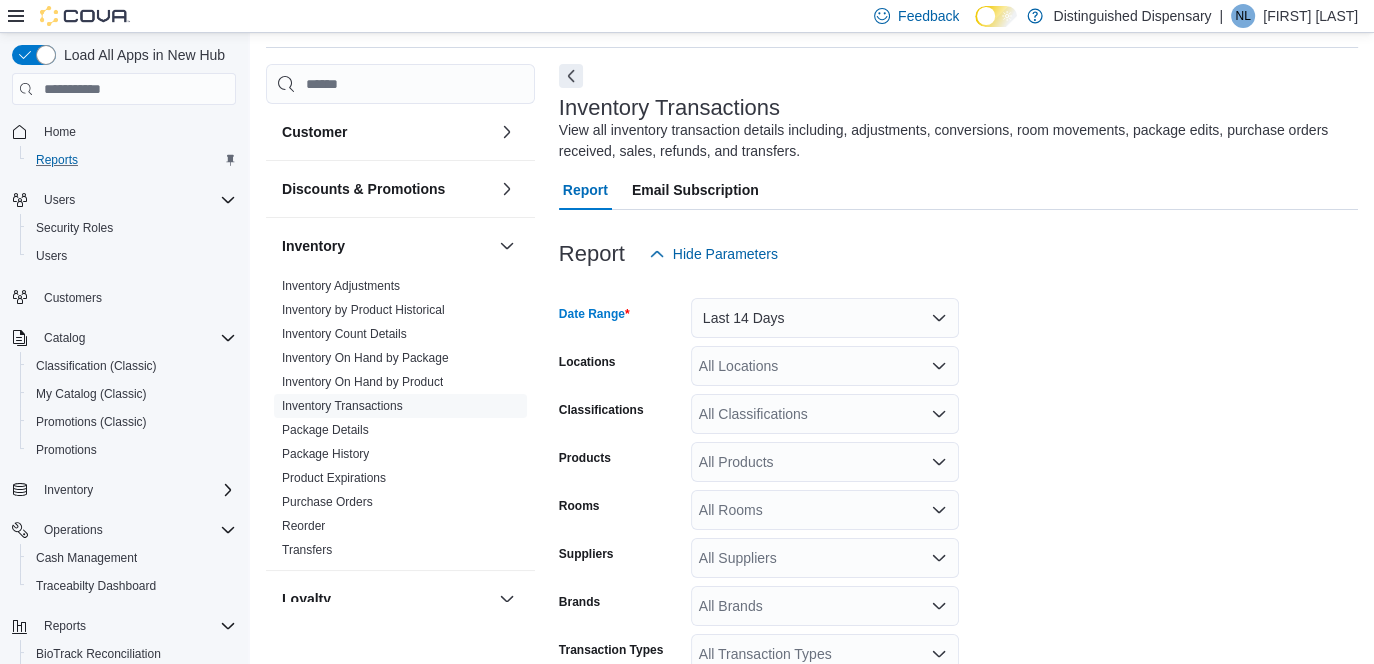 click on "All Products" at bounding box center [825, 462] 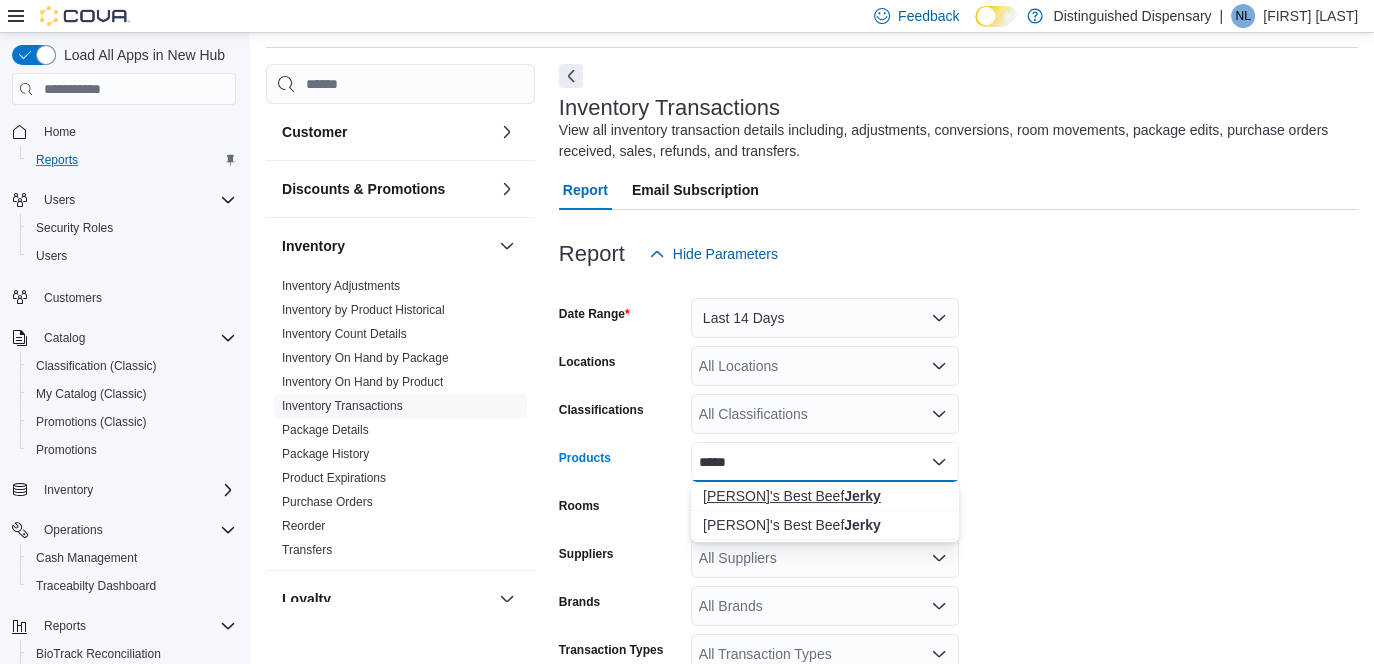 type on "*****" 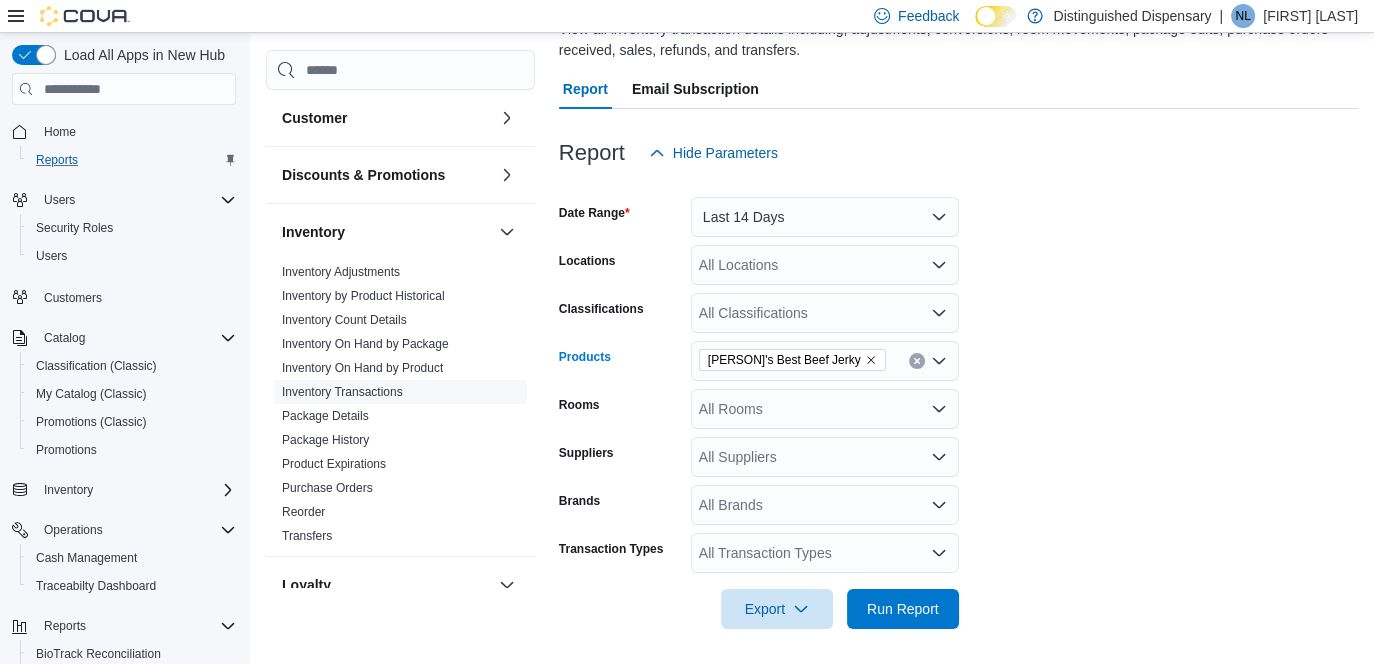 scroll, scrollTop: 172, scrollLeft: 0, axis: vertical 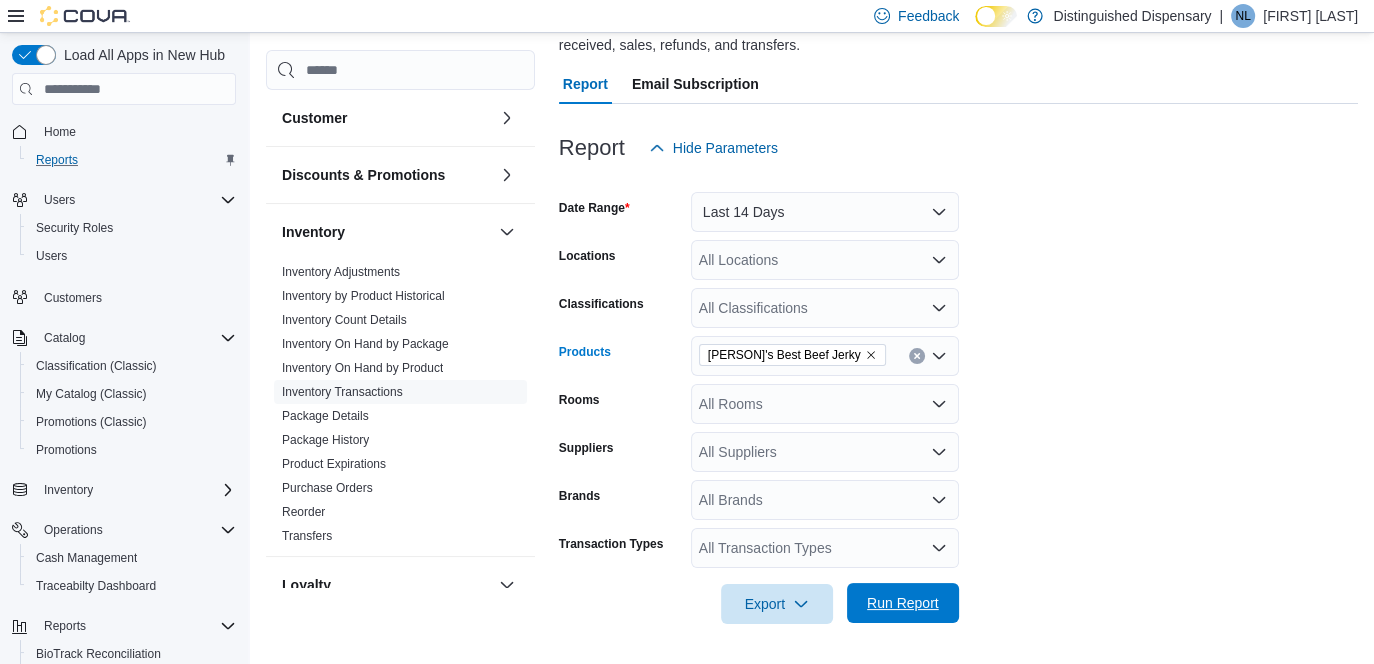 click on "Run Report" at bounding box center [903, 603] 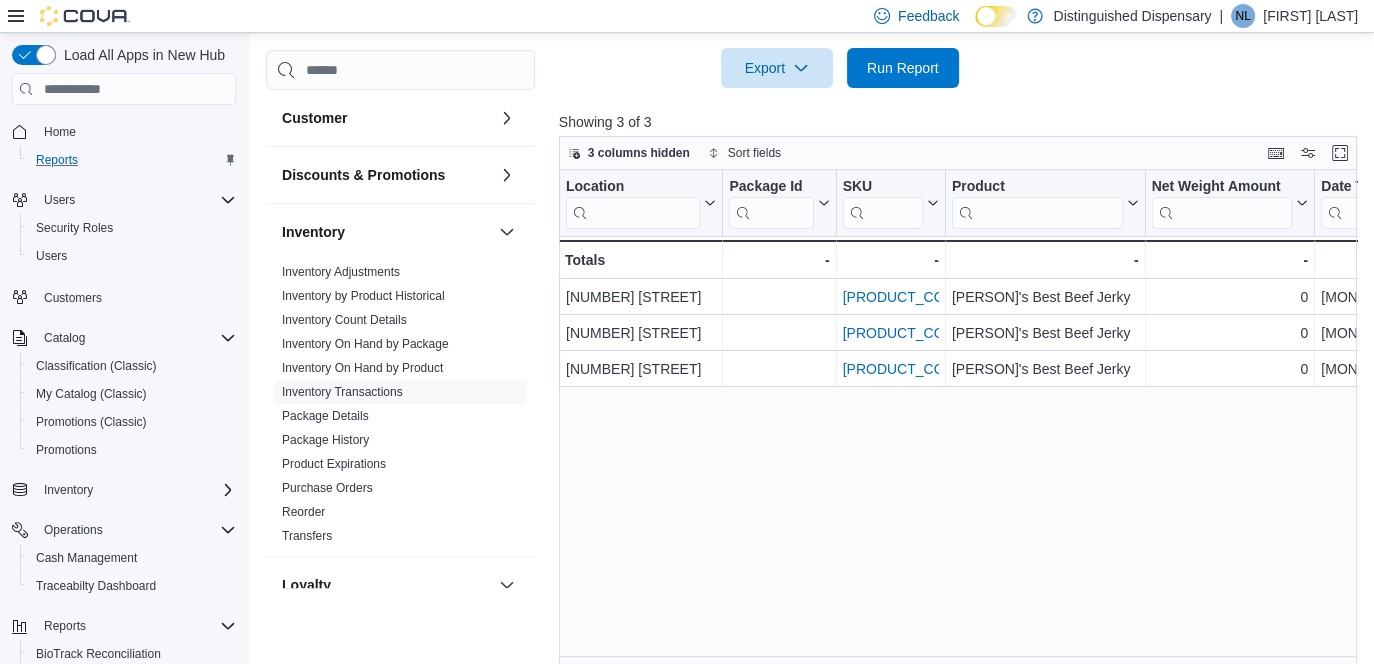 scroll, scrollTop: 727, scrollLeft: 0, axis: vertical 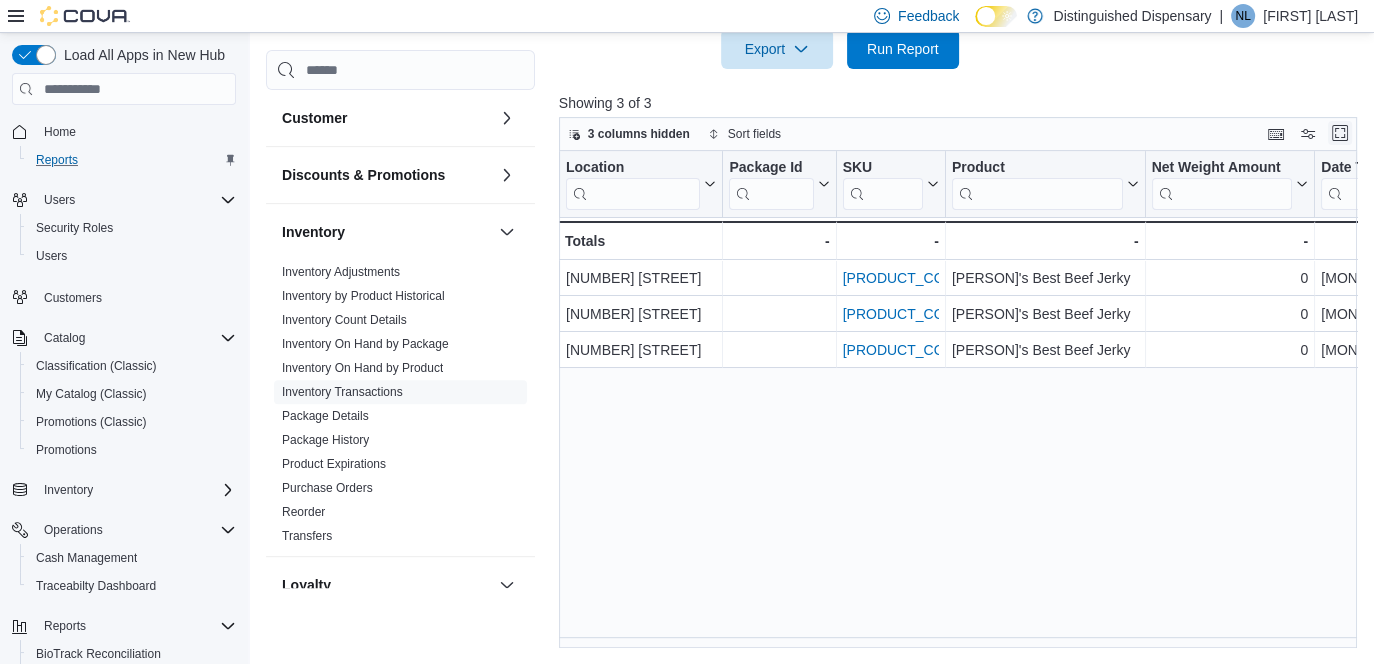 click at bounding box center [1340, 133] 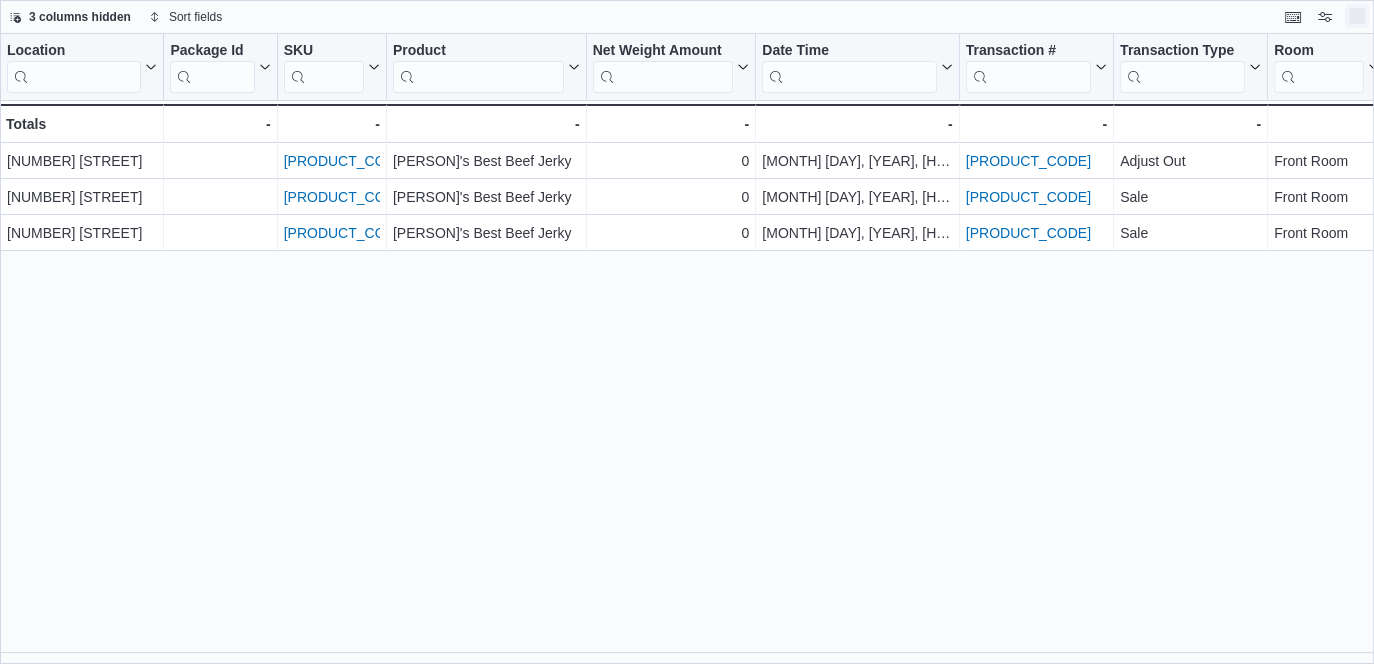scroll, scrollTop: 0, scrollLeft: 0, axis: both 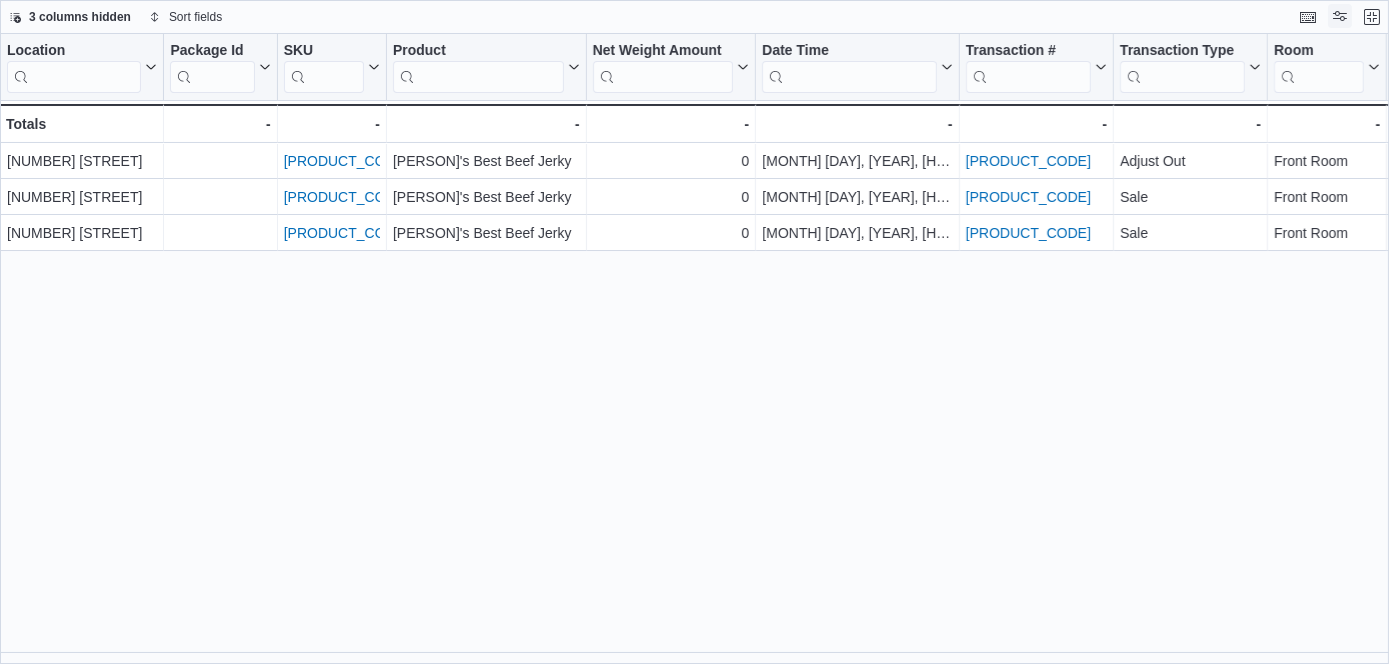 click at bounding box center [1340, 16] 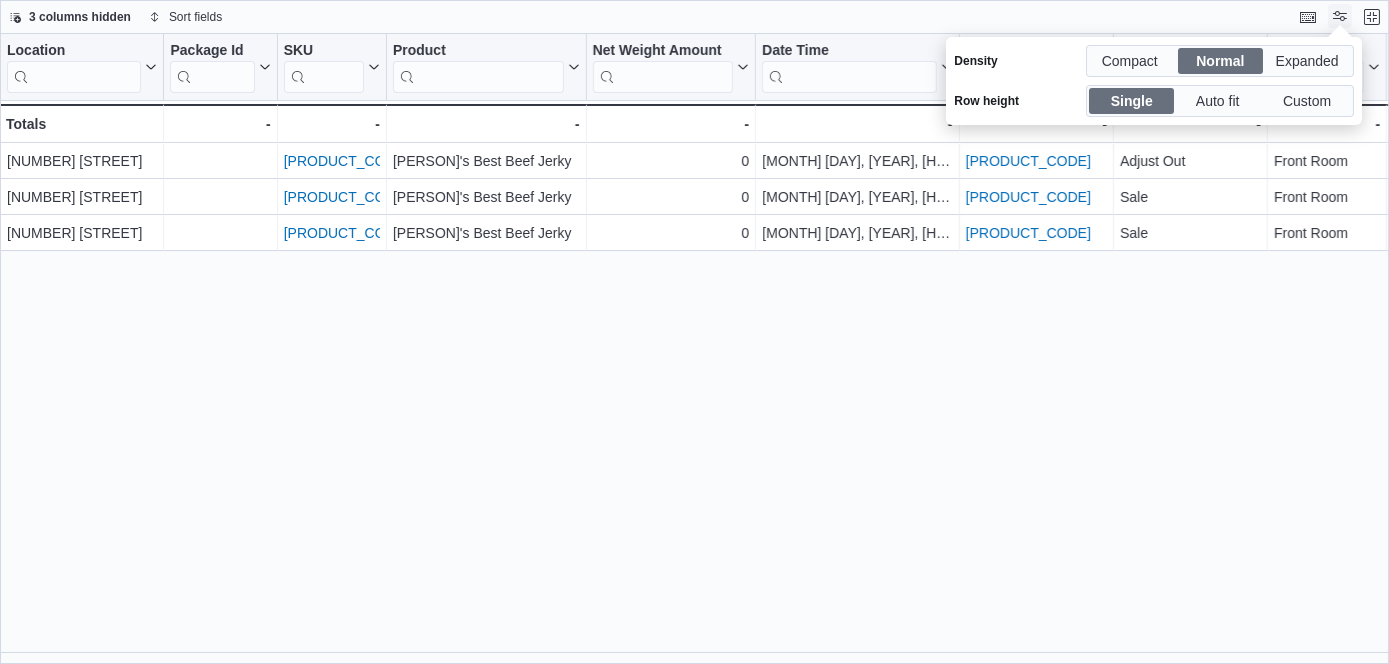click at bounding box center [1340, 16] 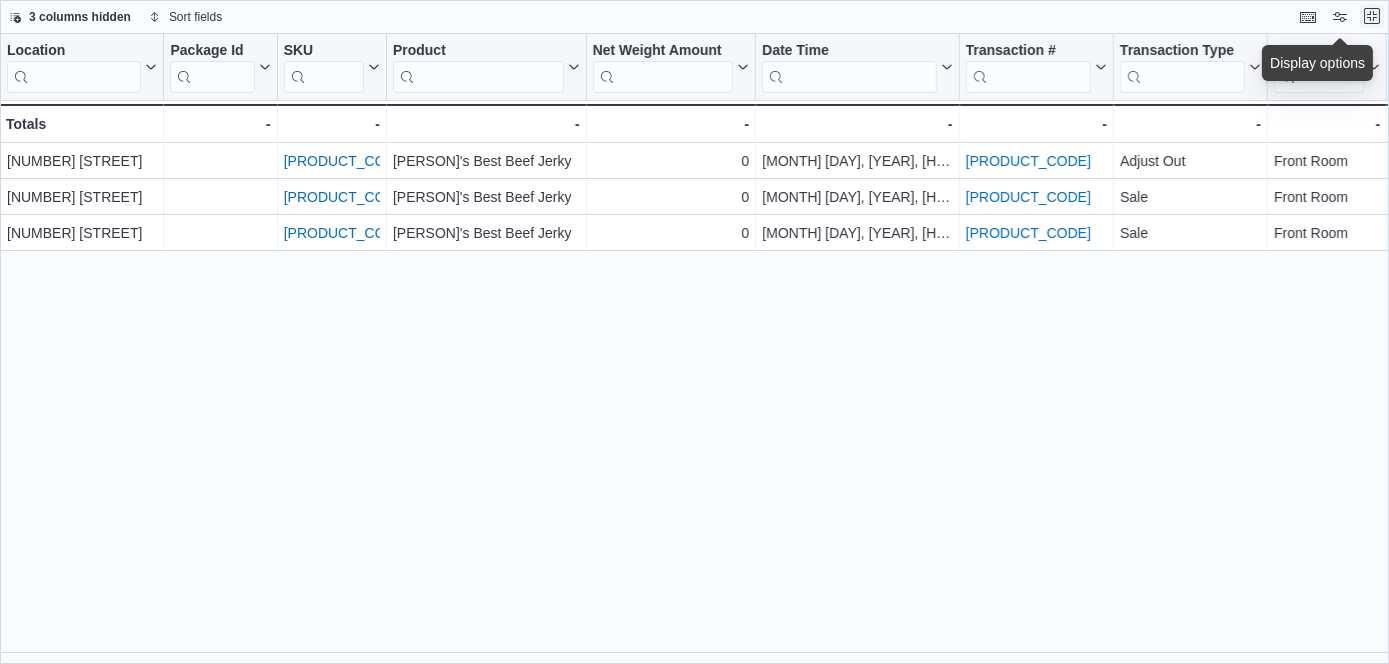 click at bounding box center [1372, 16] 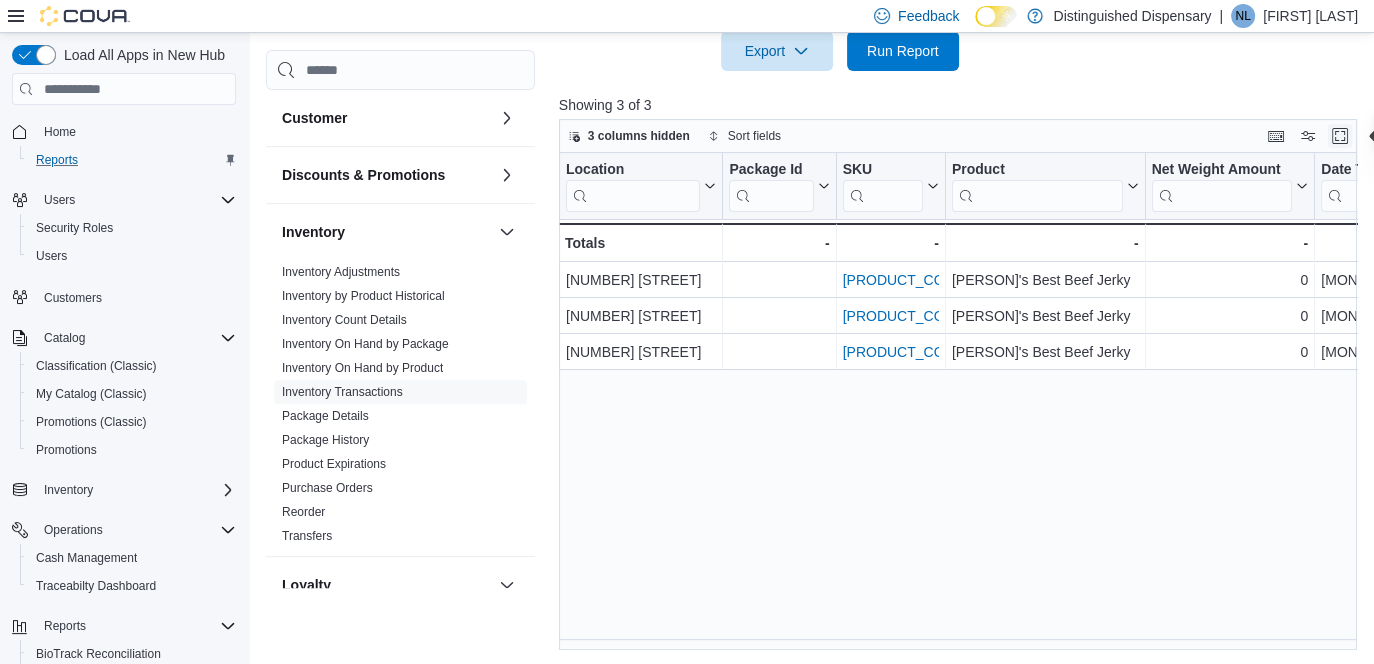 scroll, scrollTop: 727, scrollLeft: 0, axis: vertical 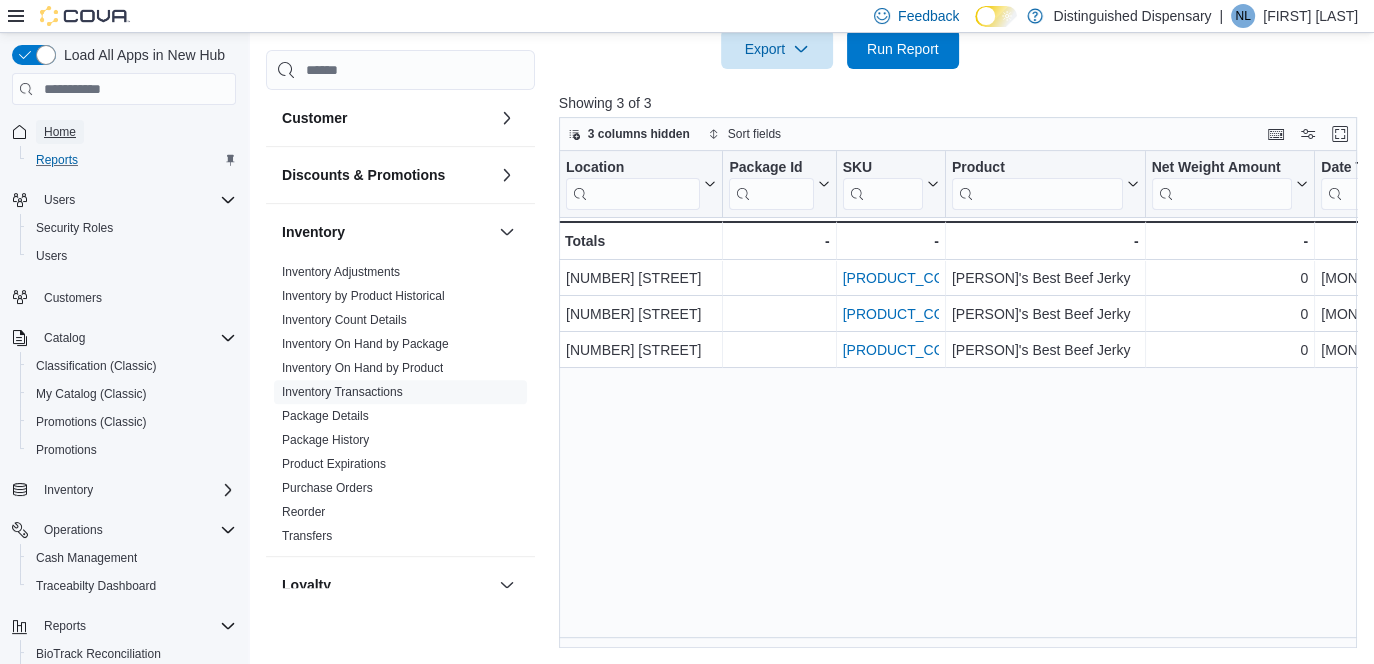 click on "Home" at bounding box center (60, 132) 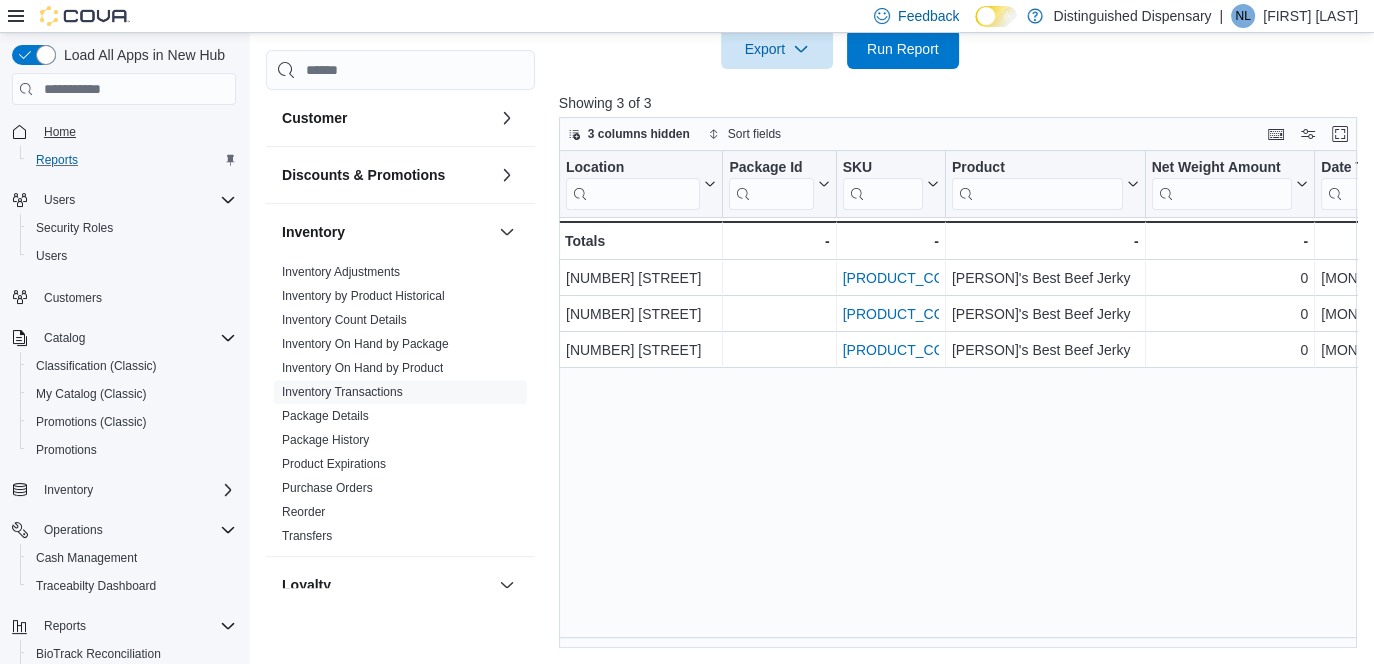 scroll, scrollTop: 0, scrollLeft: 0, axis: both 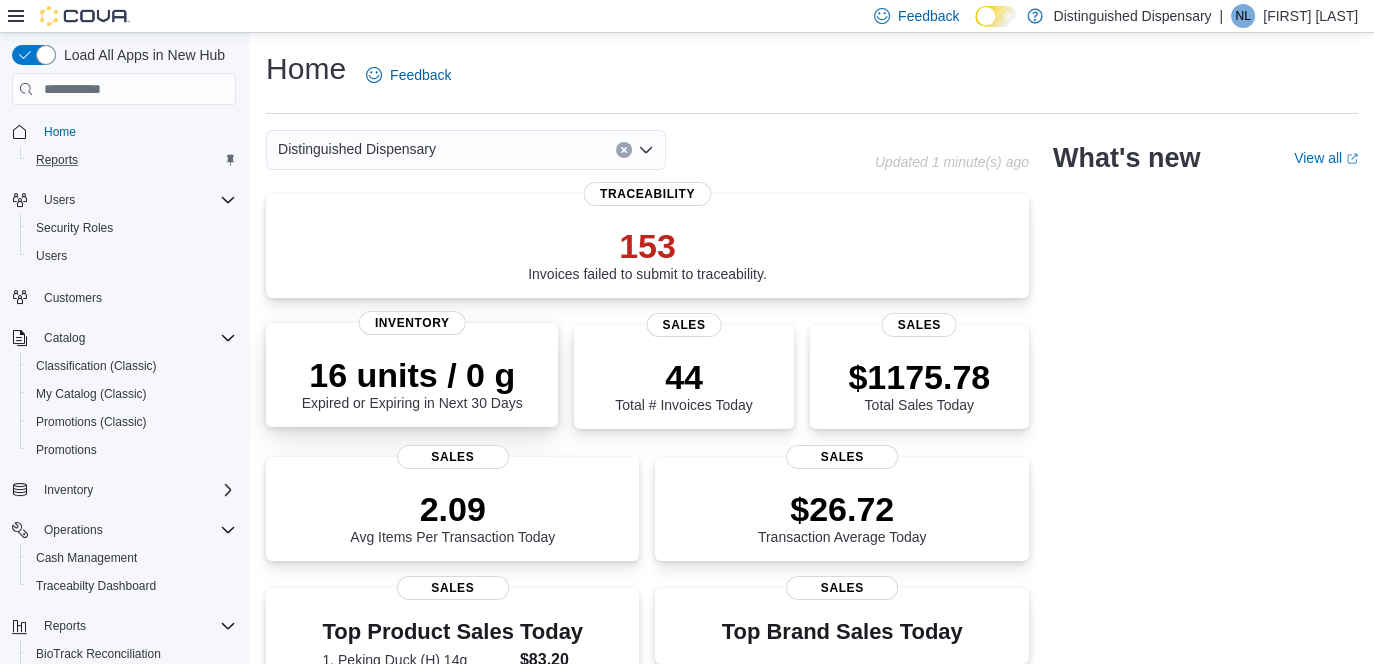 click on "16 units / 0 g" at bounding box center [412, 375] 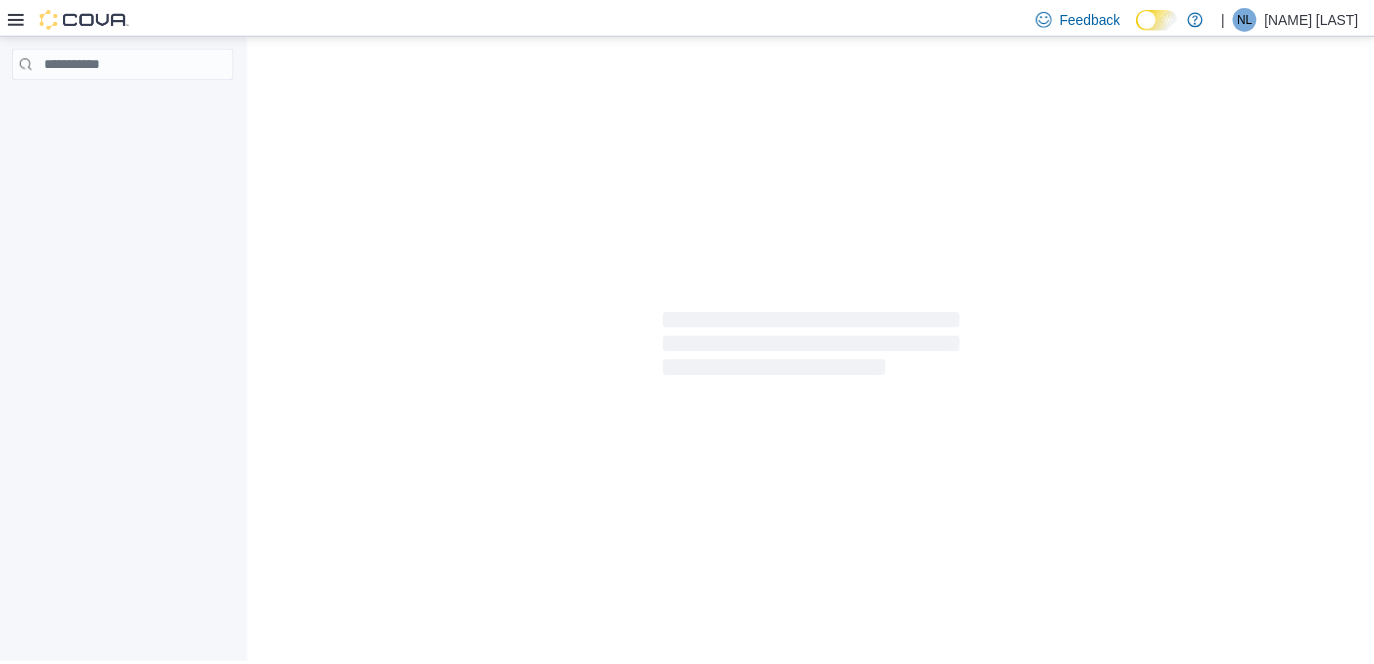 scroll, scrollTop: 0, scrollLeft: 0, axis: both 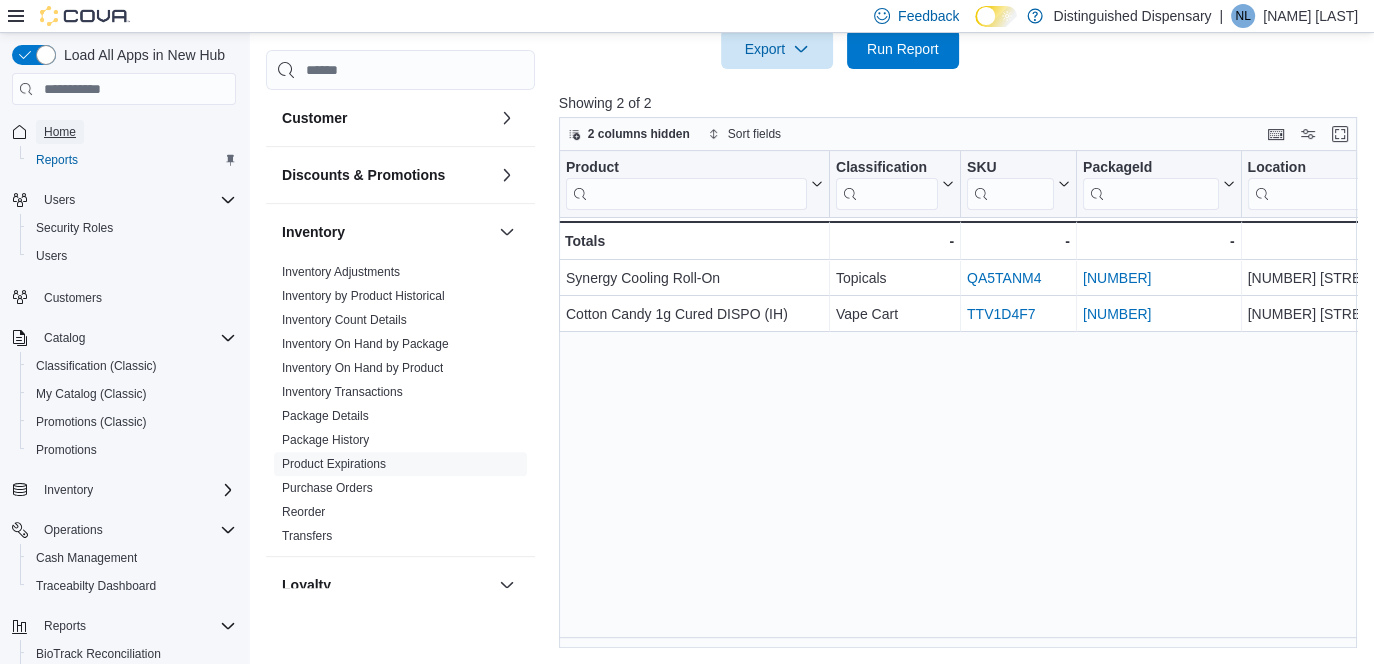 click on "Home" at bounding box center [60, 132] 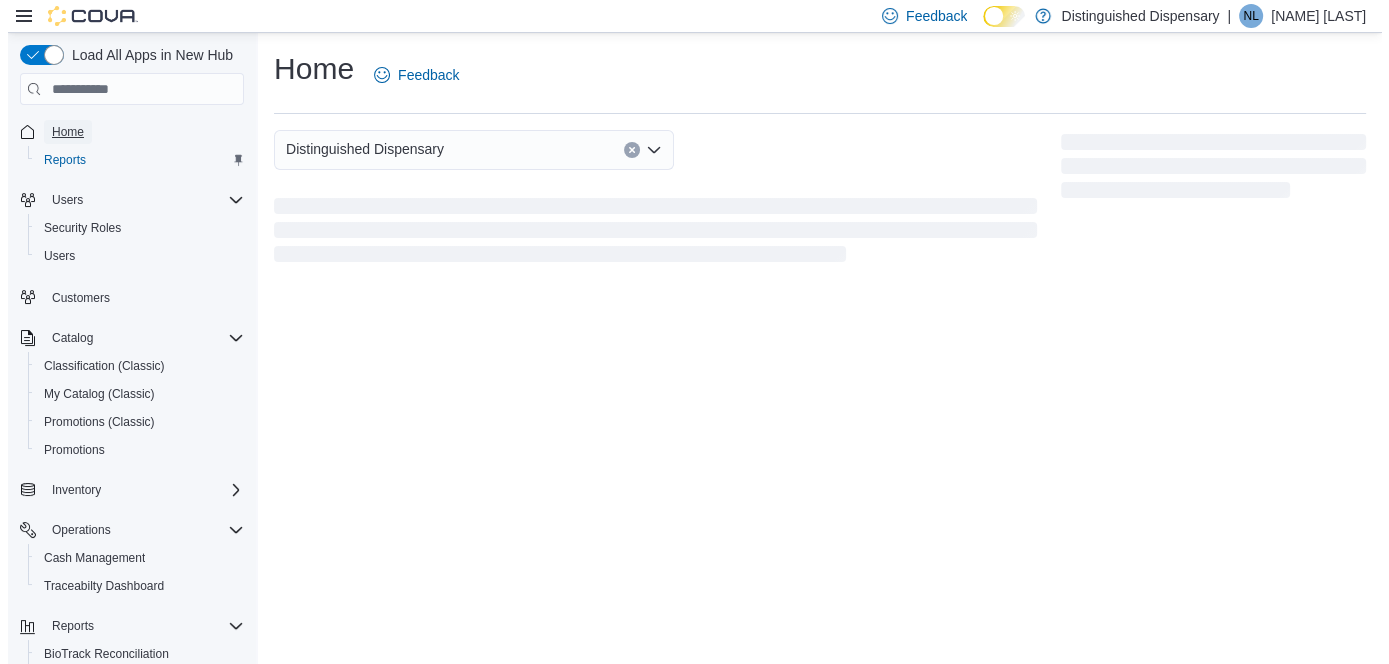 scroll, scrollTop: 0, scrollLeft: 0, axis: both 